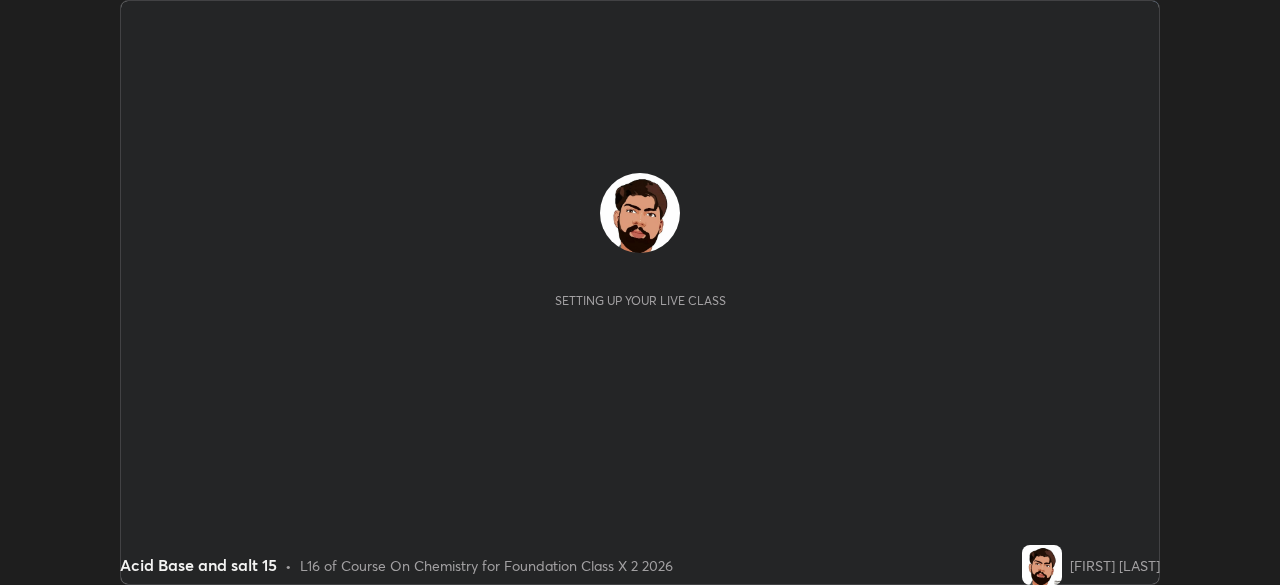 scroll, scrollTop: 0, scrollLeft: 0, axis: both 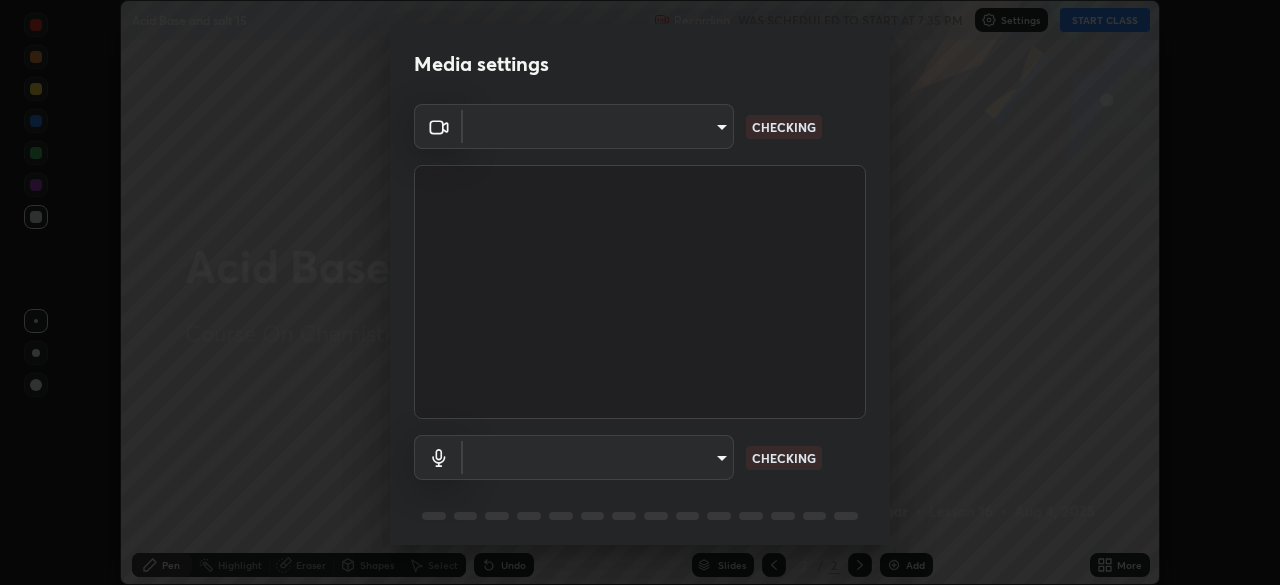 type on "7ffe746ce8ca42343a89eba51defe17308df5f7c8fbb39045481897f6e7d0854" 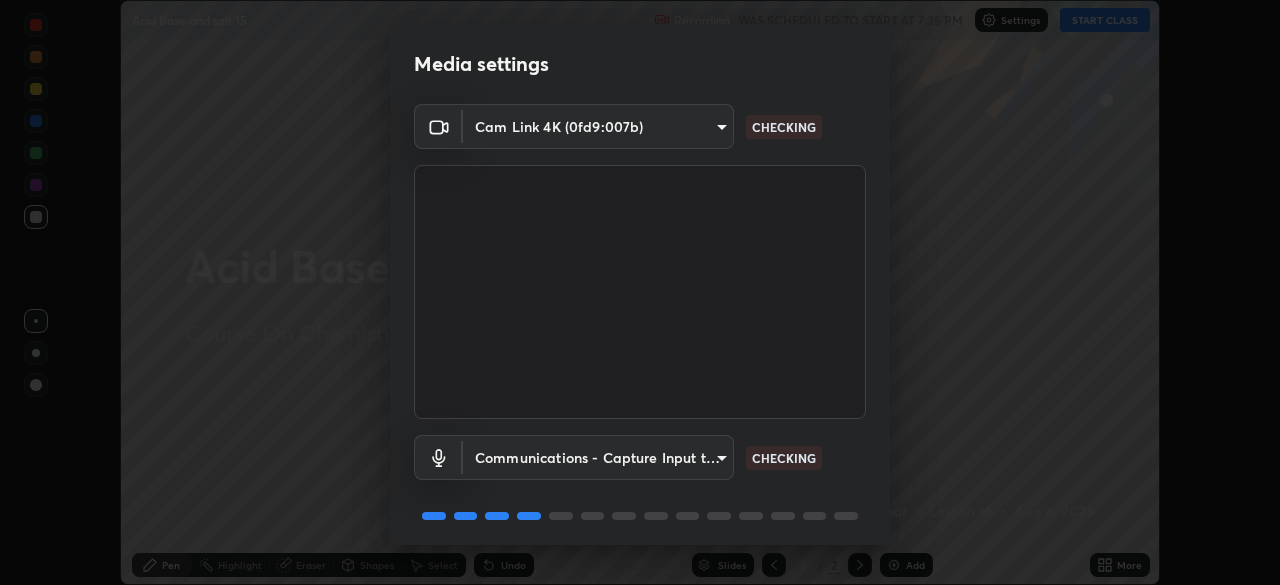scroll, scrollTop: 71, scrollLeft: 0, axis: vertical 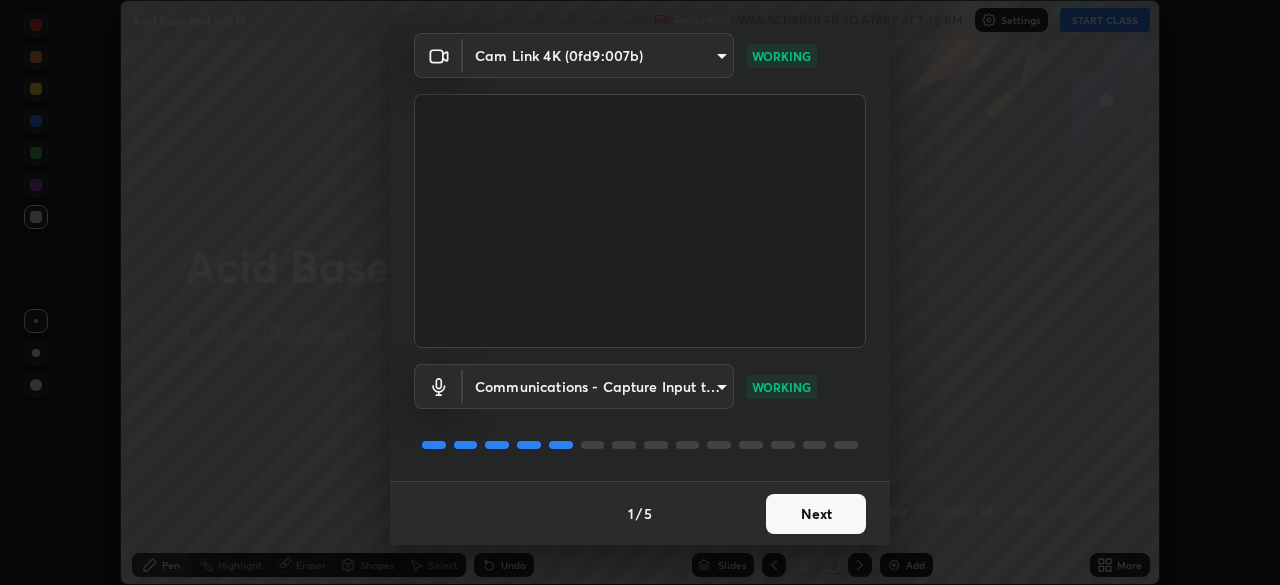 click on "Next" at bounding box center [816, 514] 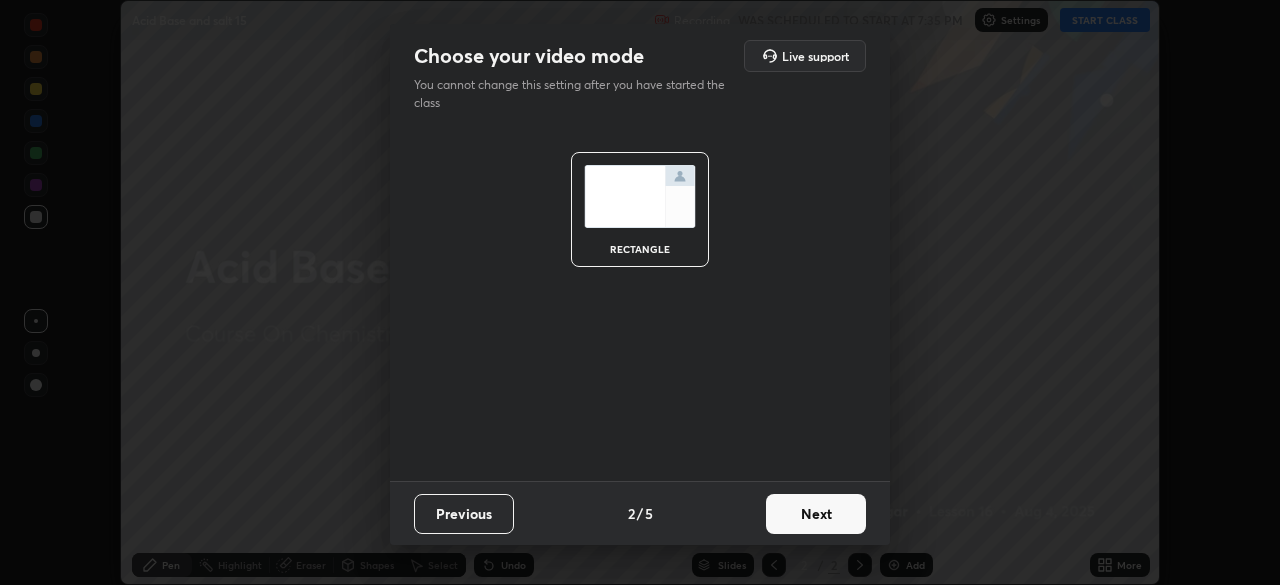 scroll, scrollTop: 0, scrollLeft: 0, axis: both 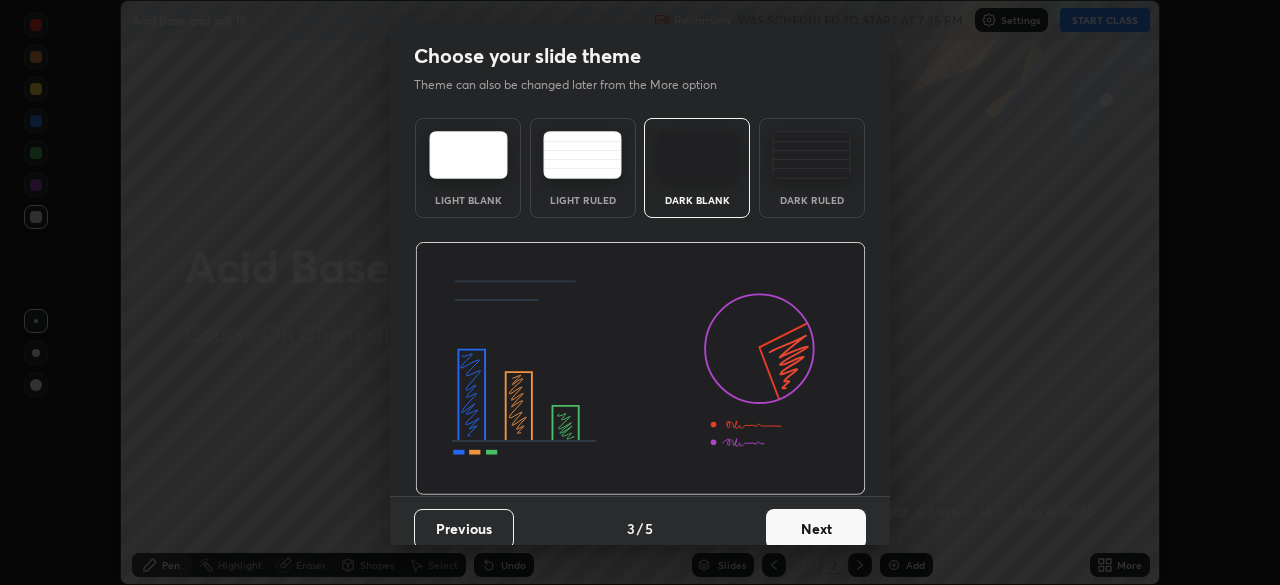 click on "Next" at bounding box center (816, 529) 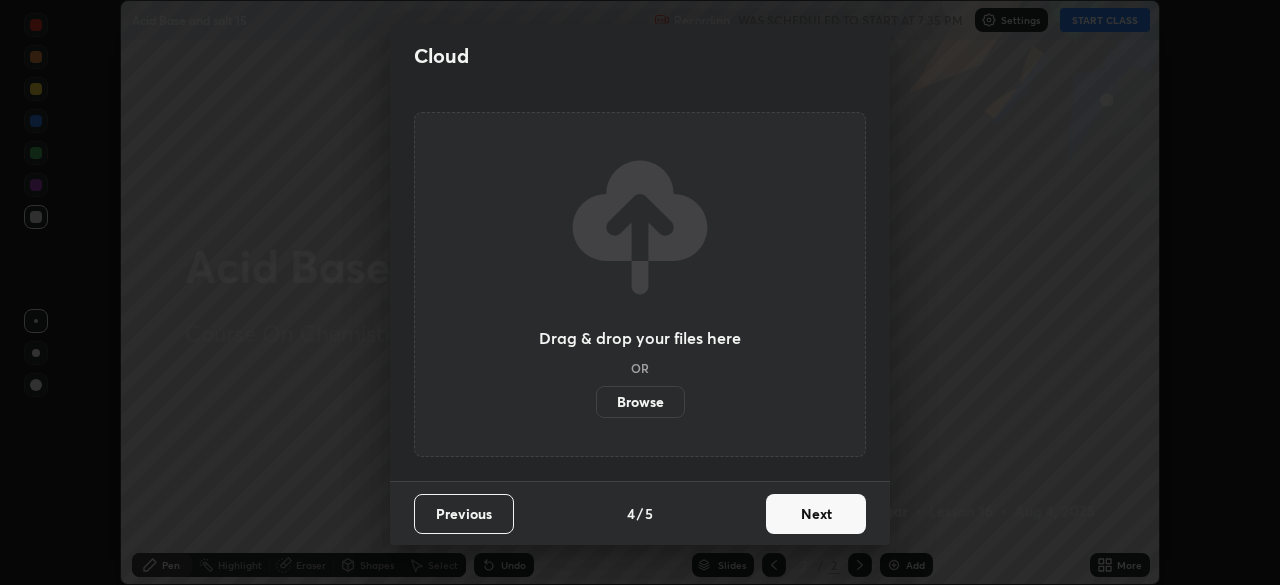 click on "Next" at bounding box center (816, 514) 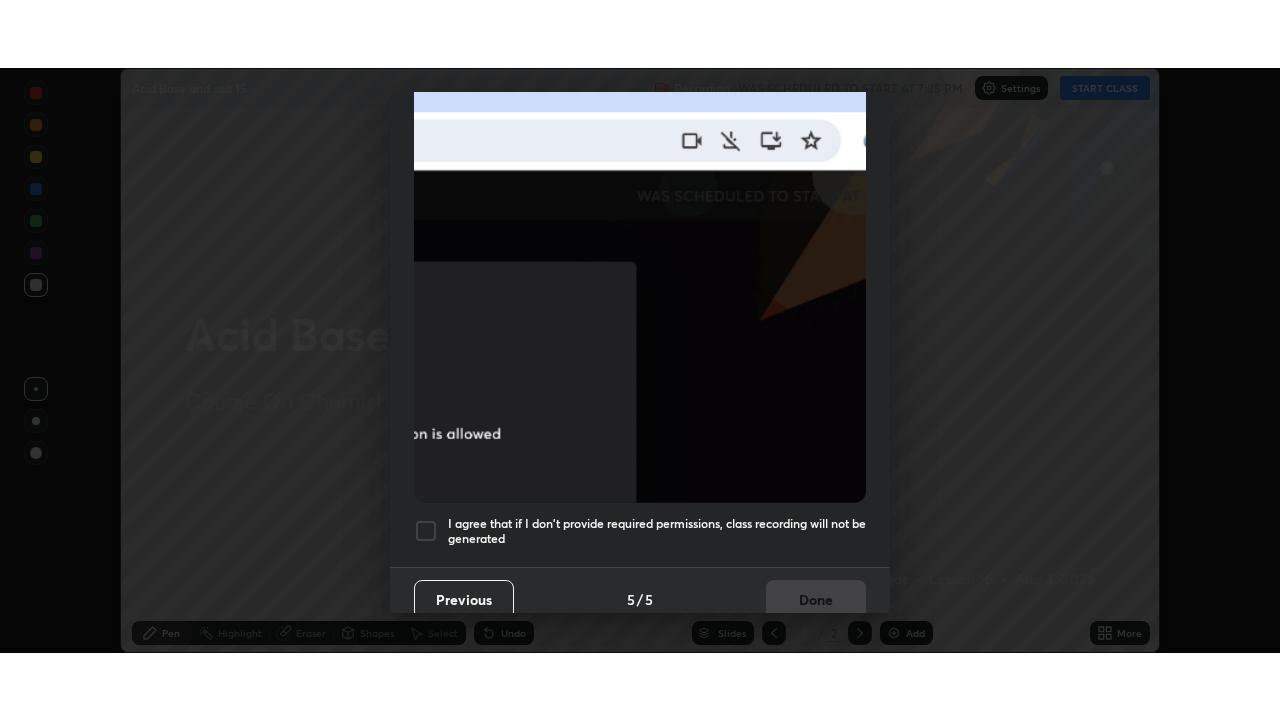 scroll, scrollTop: 479, scrollLeft: 0, axis: vertical 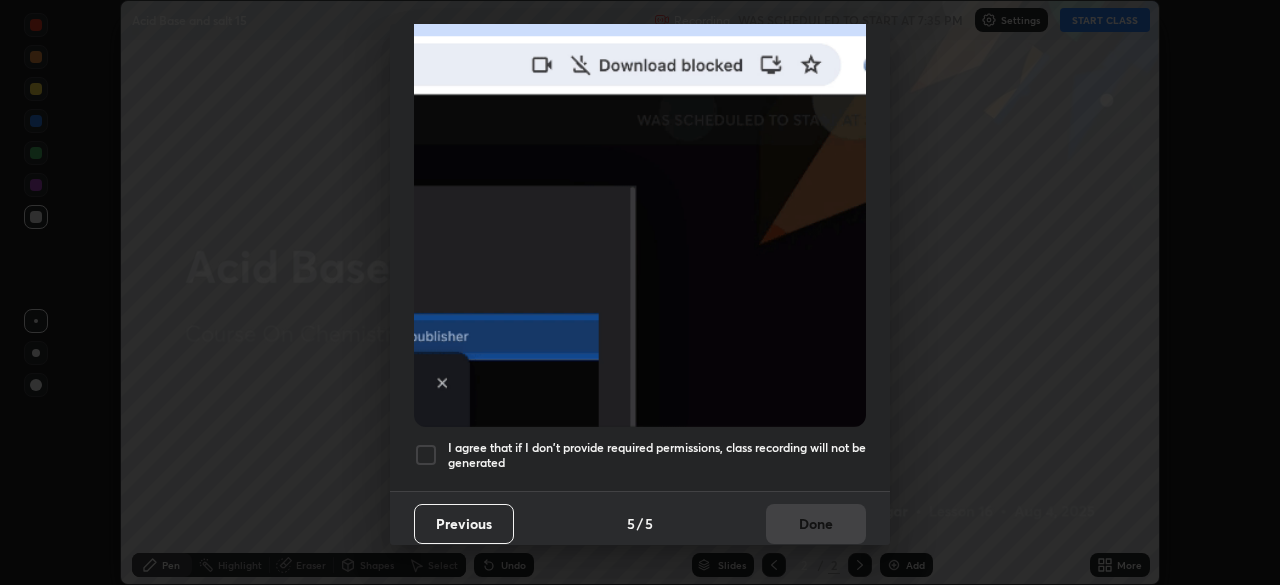click on "I agree that if I don't provide required permissions, class recording will not be generated" at bounding box center (657, 455) 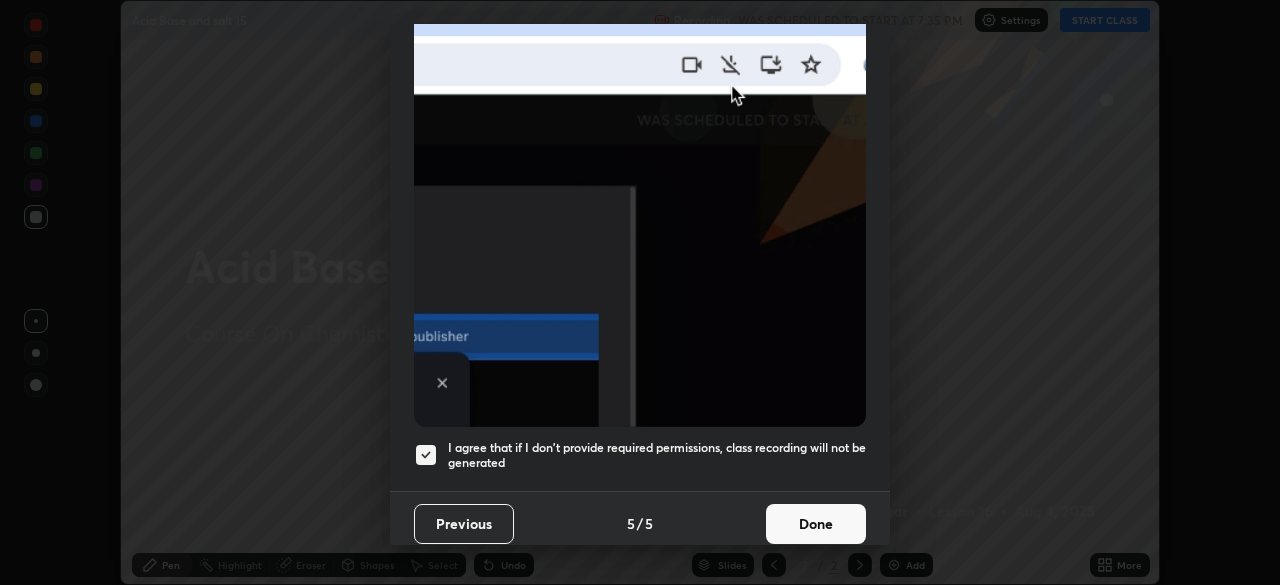 click on "Done" at bounding box center (816, 524) 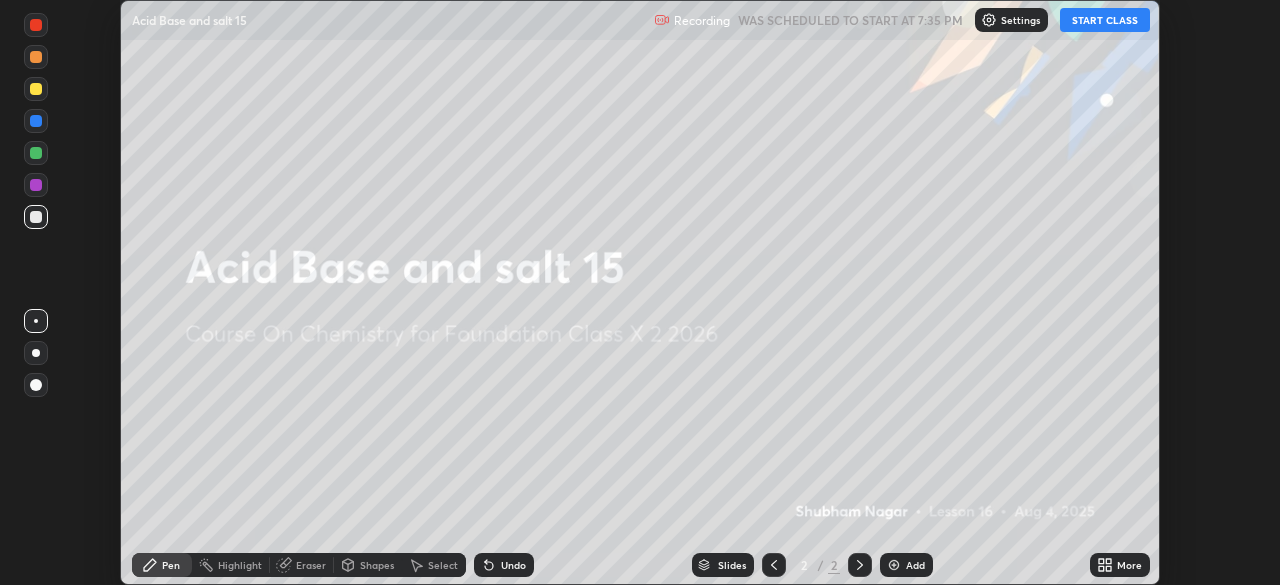 click on "START CLASS" at bounding box center [1105, 20] 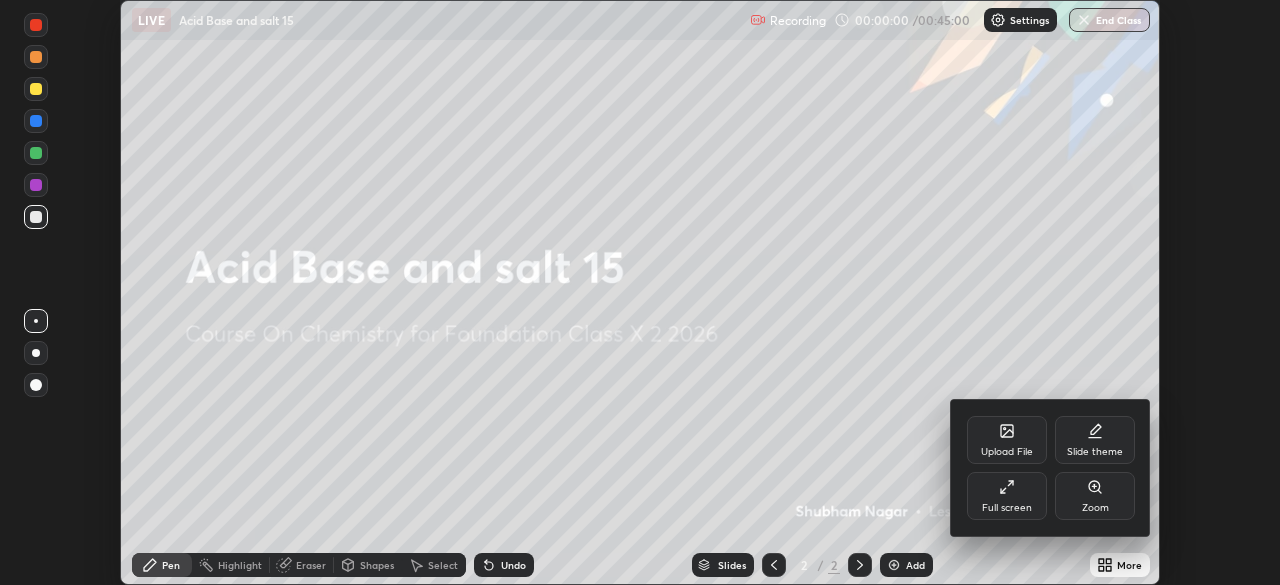 click on "Full screen" at bounding box center [1007, 496] 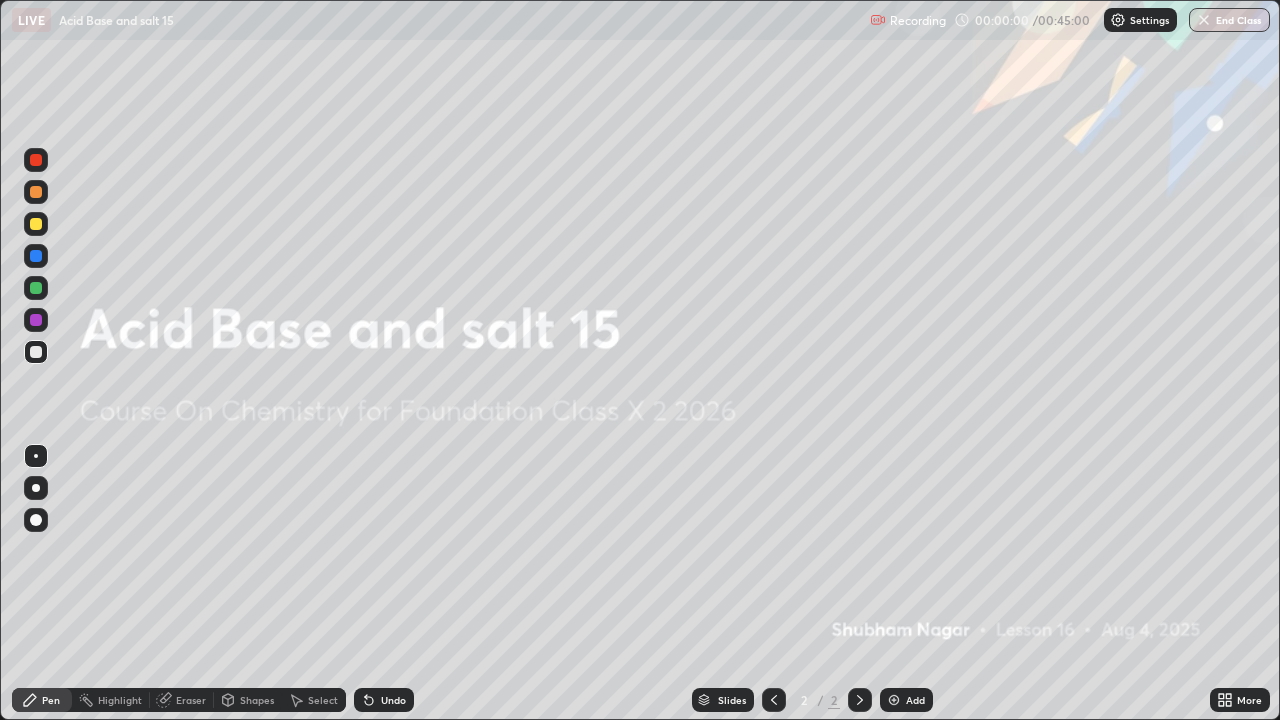 scroll, scrollTop: 99280, scrollLeft: 98720, axis: both 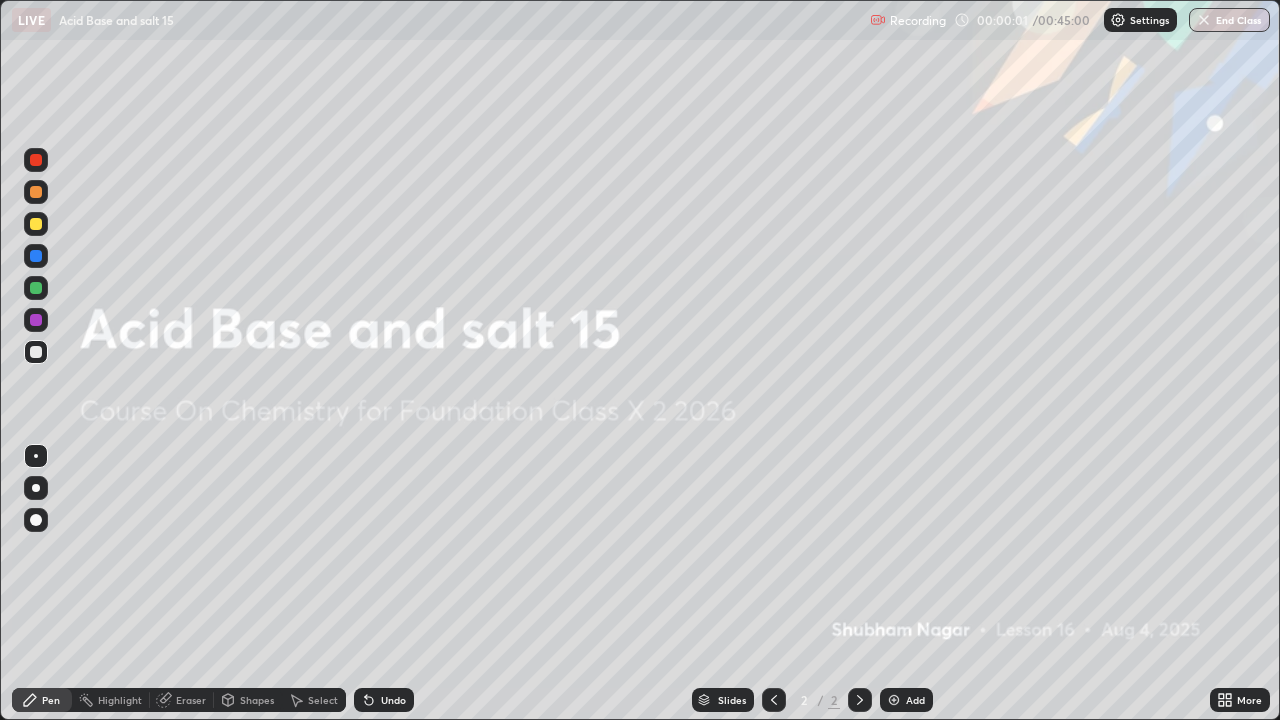 click on "Add" at bounding box center (915, 700) 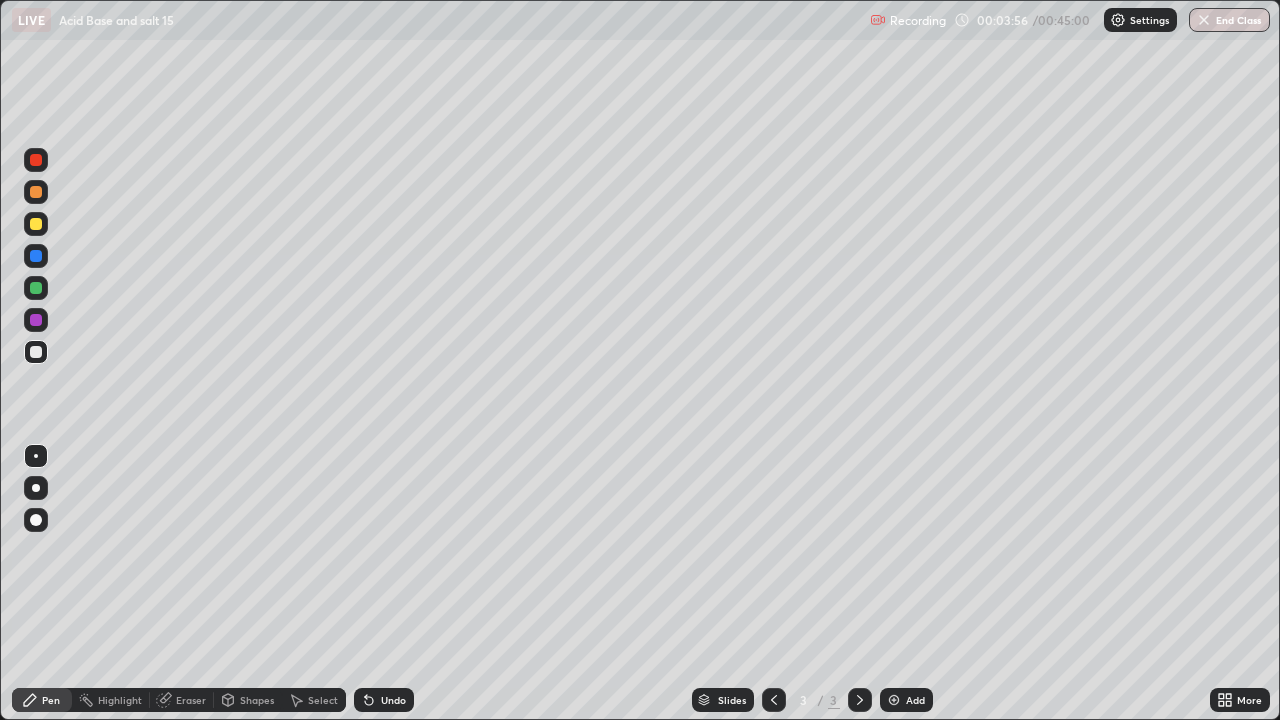 click on "Undo" at bounding box center [393, 700] 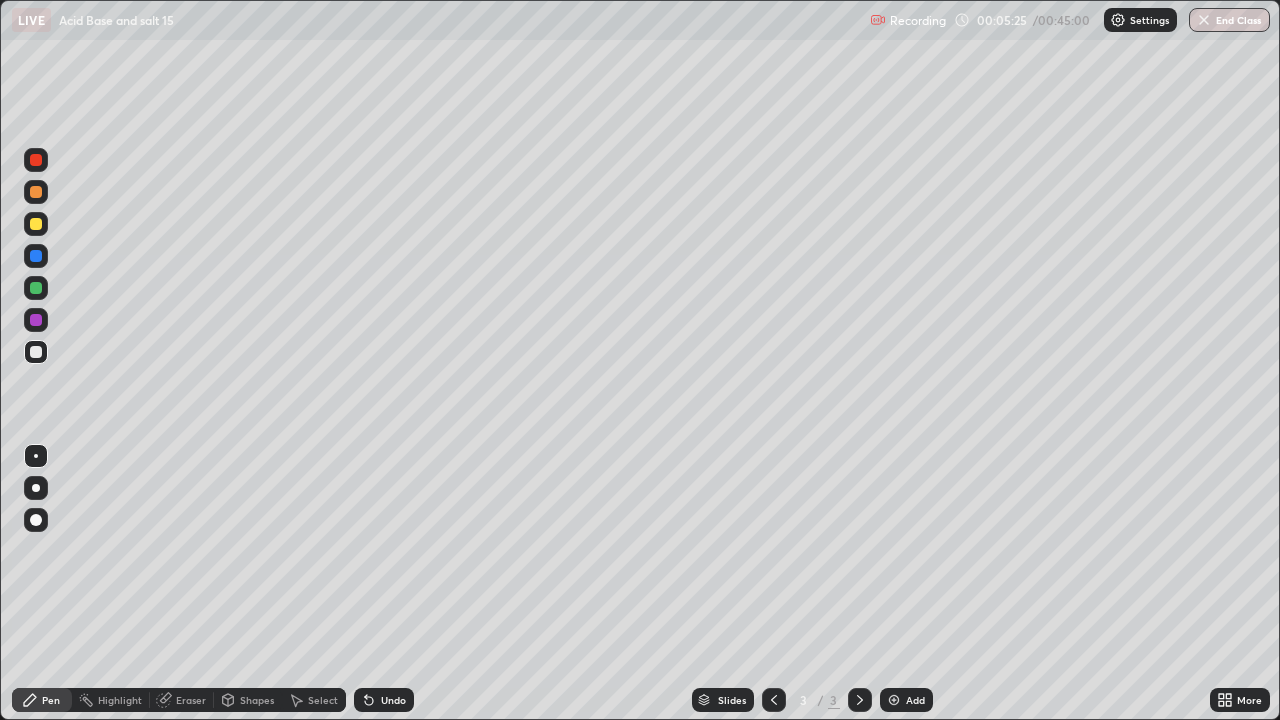 click at bounding box center [36, 488] 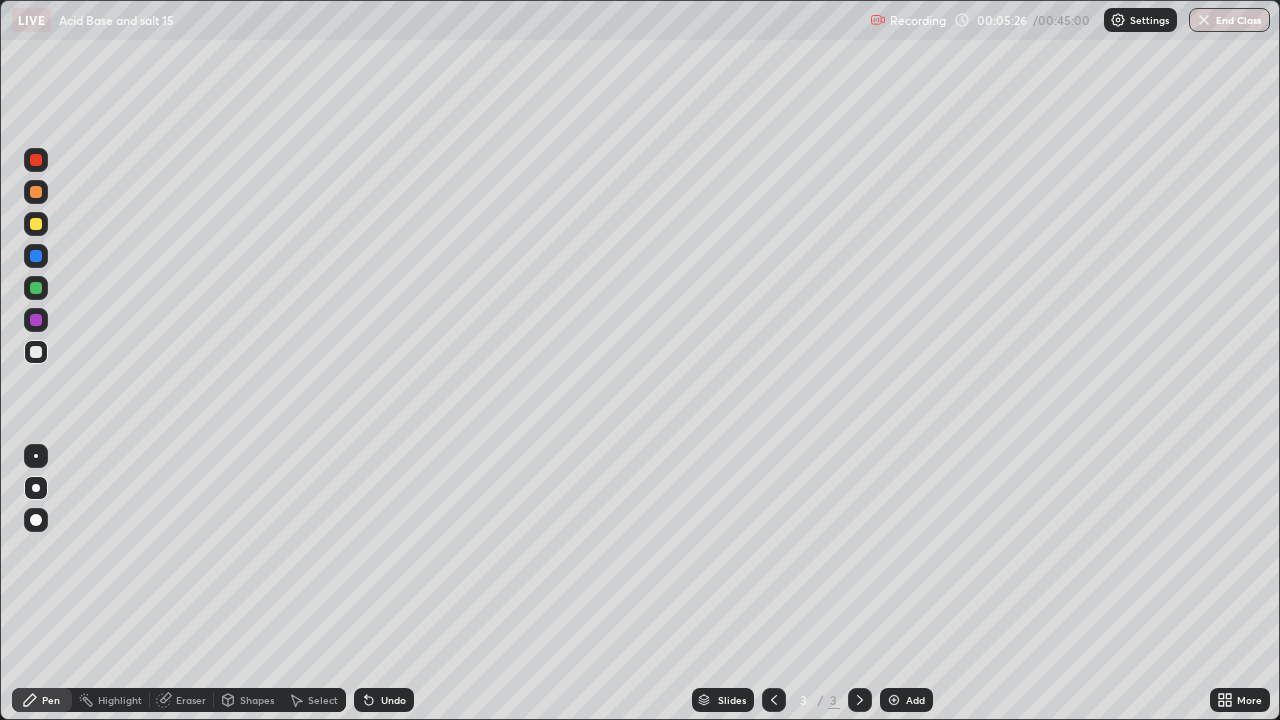 click at bounding box center [36, 224] 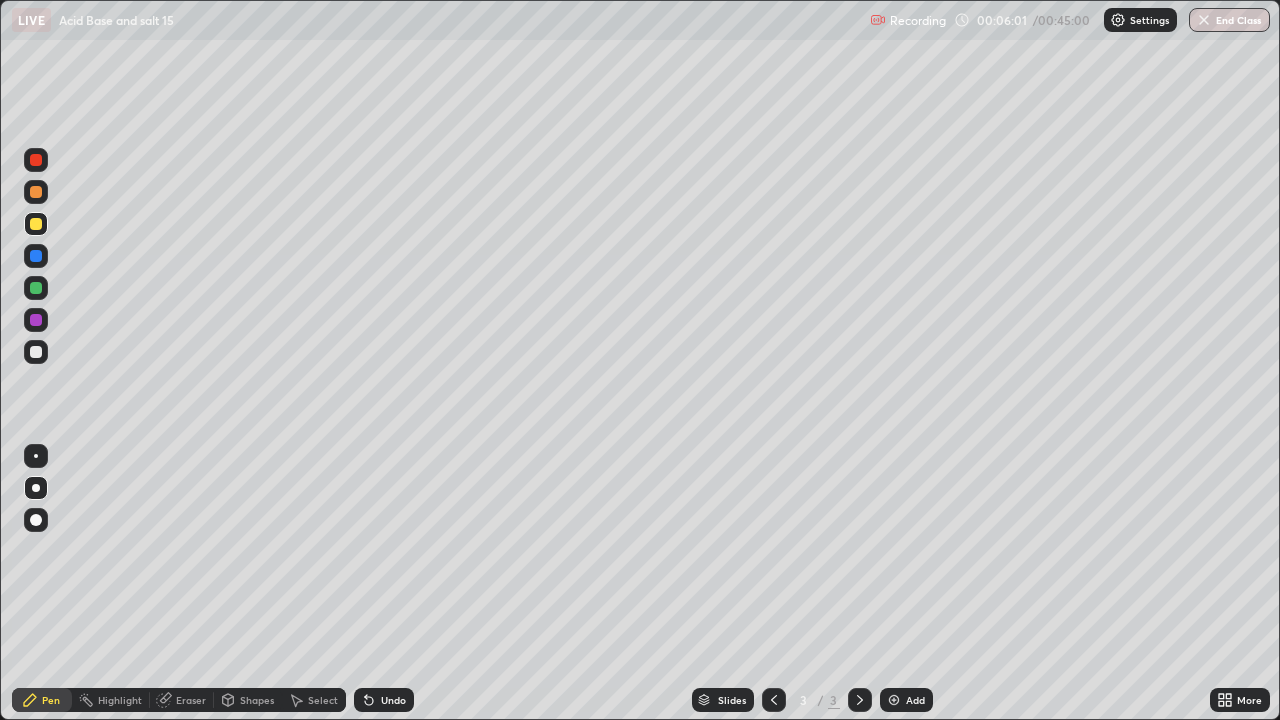 click at bounding box center [36, 224] 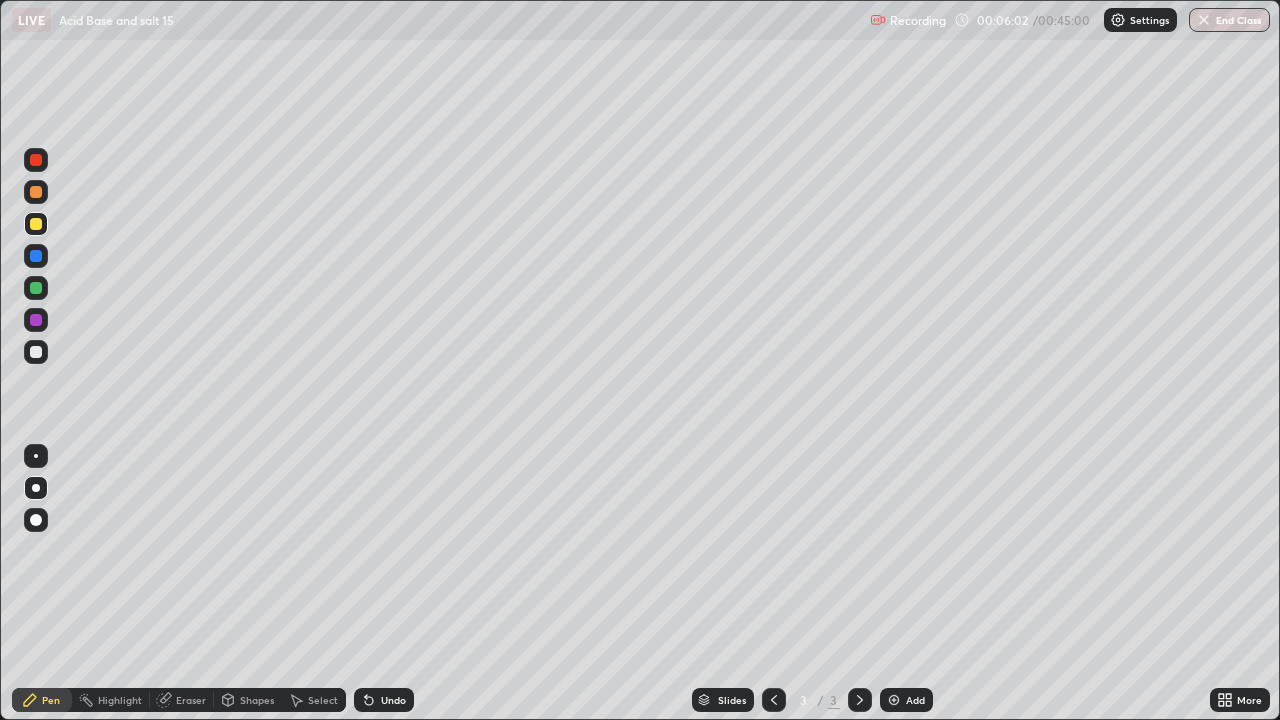 click at bounding box center [36, 352] 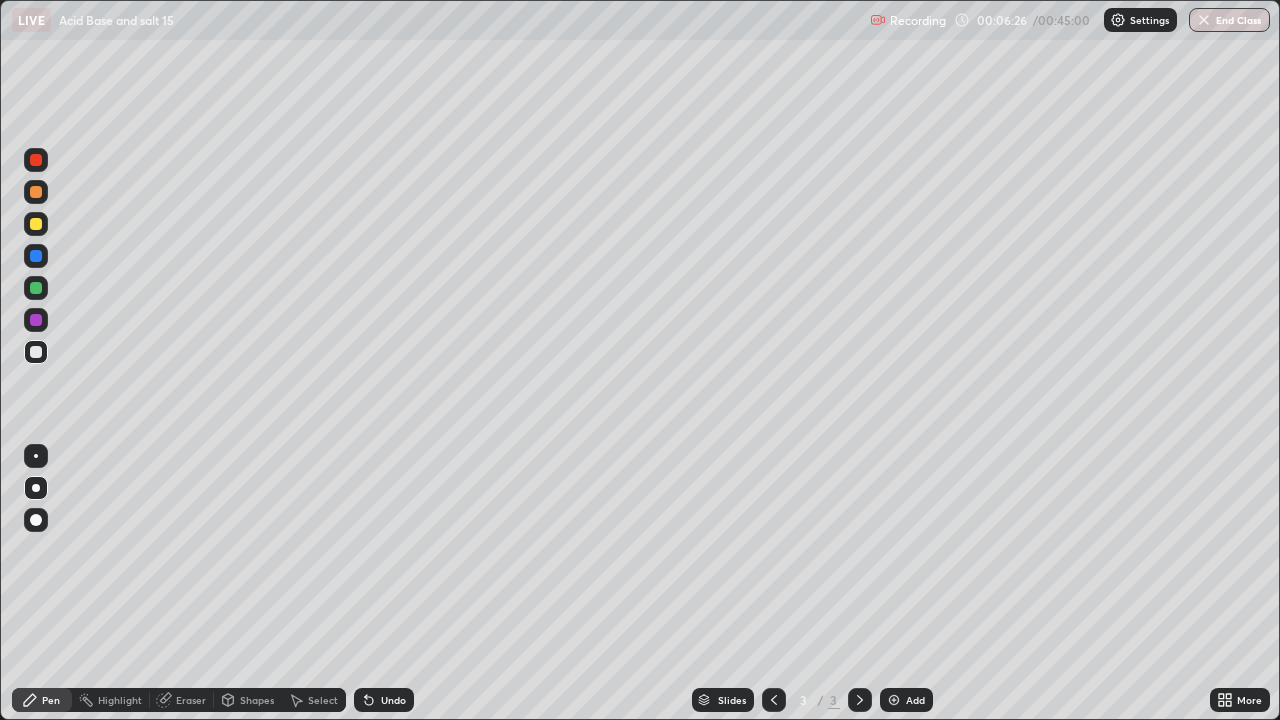 click 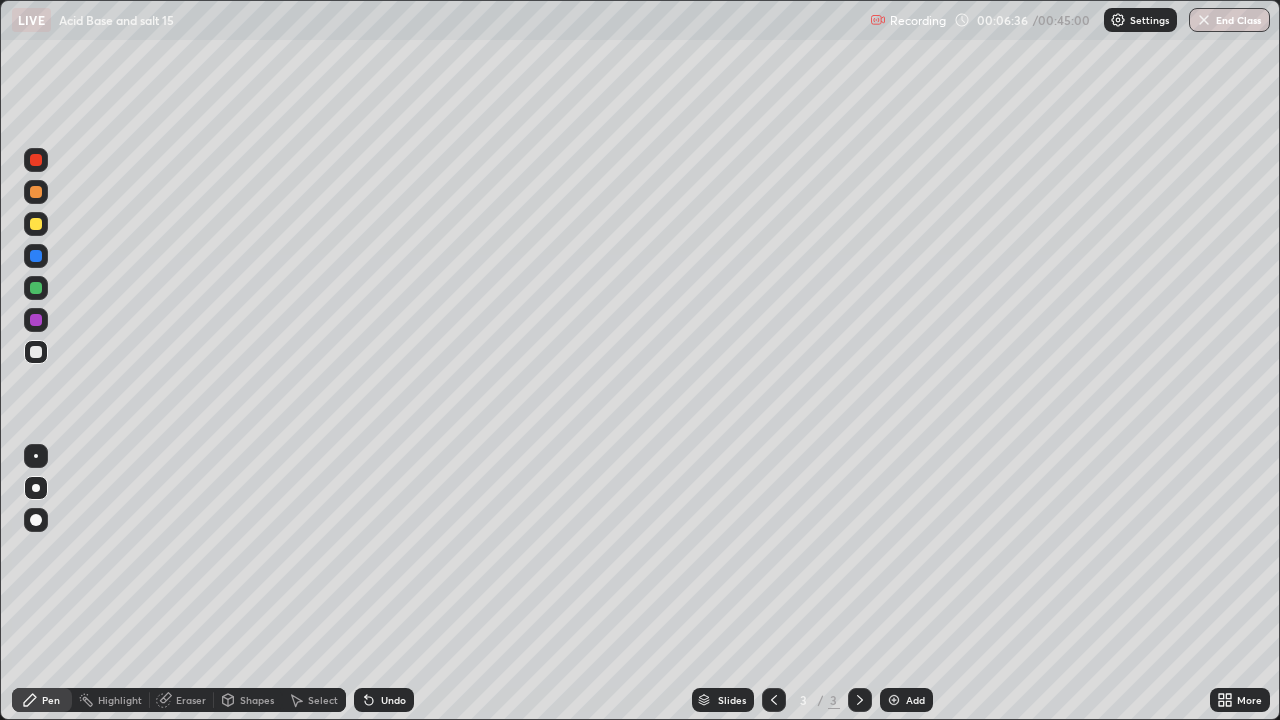 click 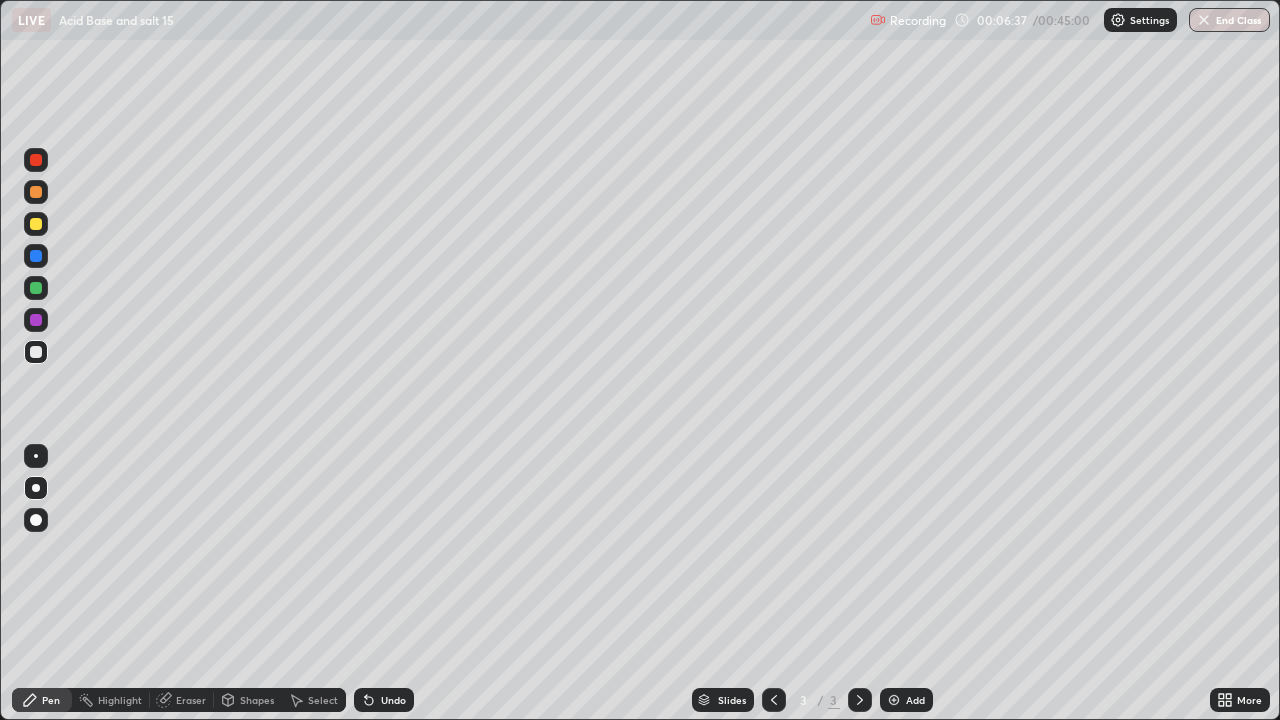 click 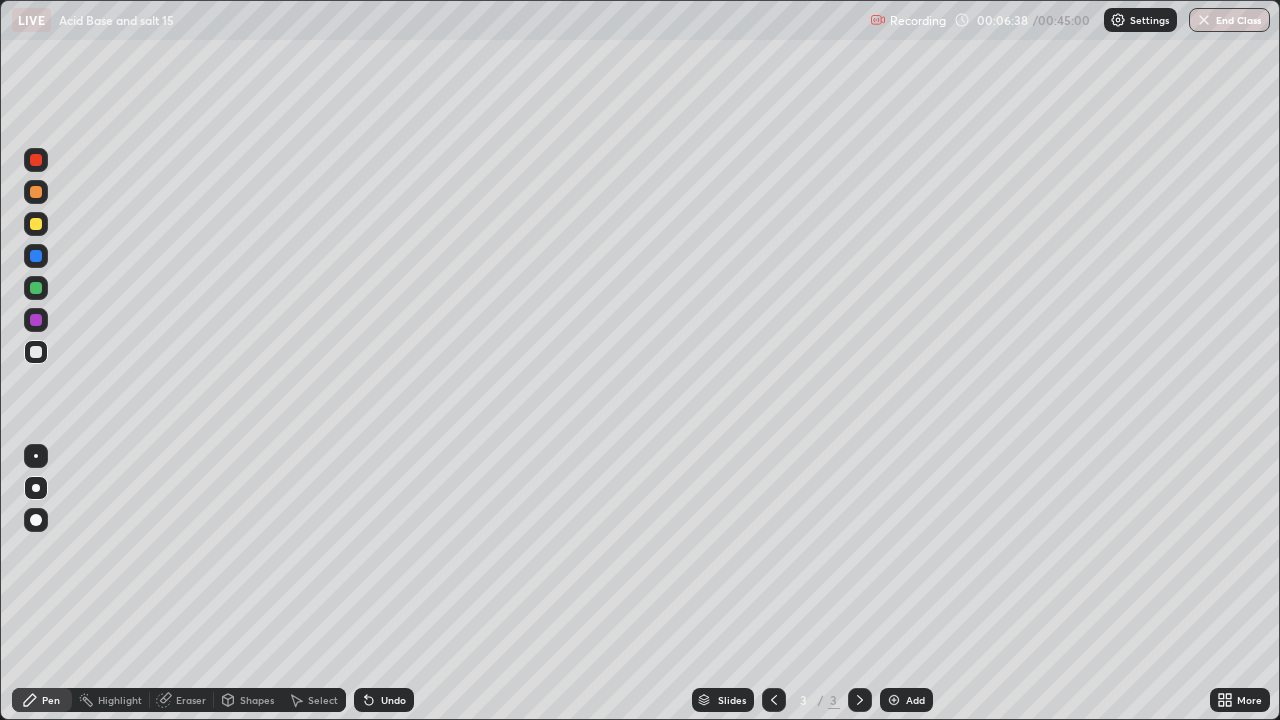 click on "Eraser" at bounding box center (191, 700) 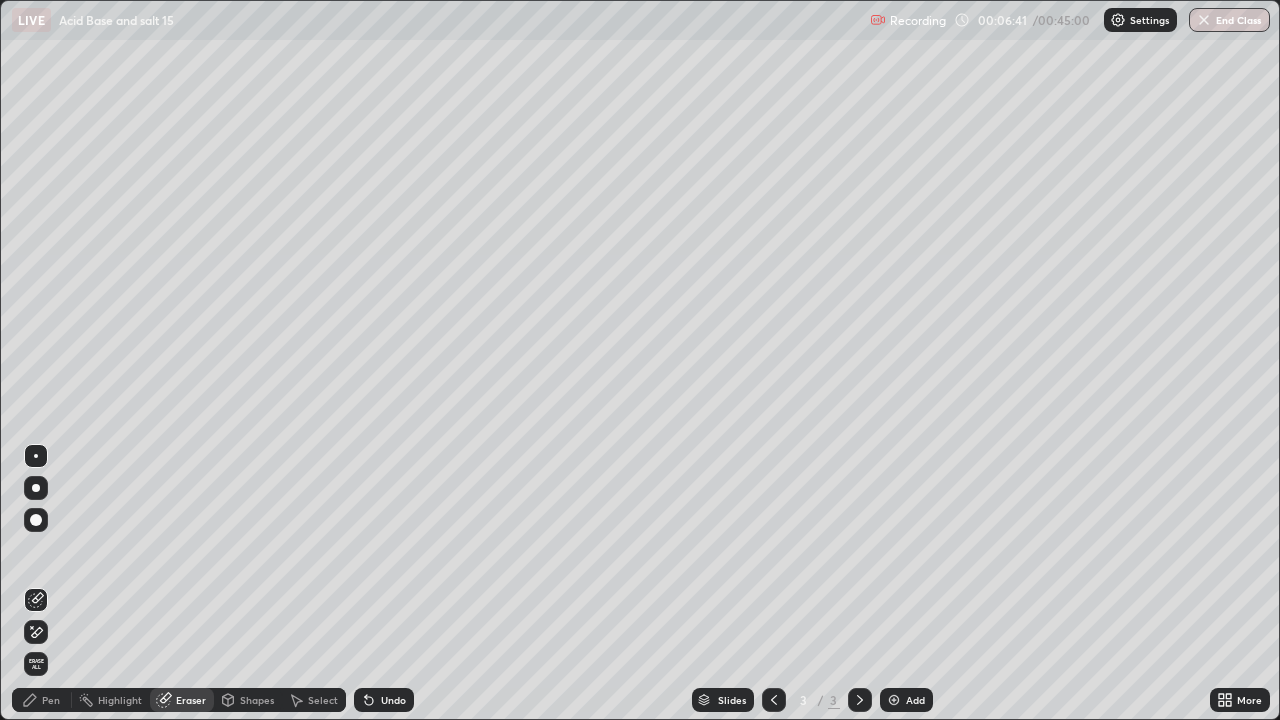 click at bounding box center (36, 488) 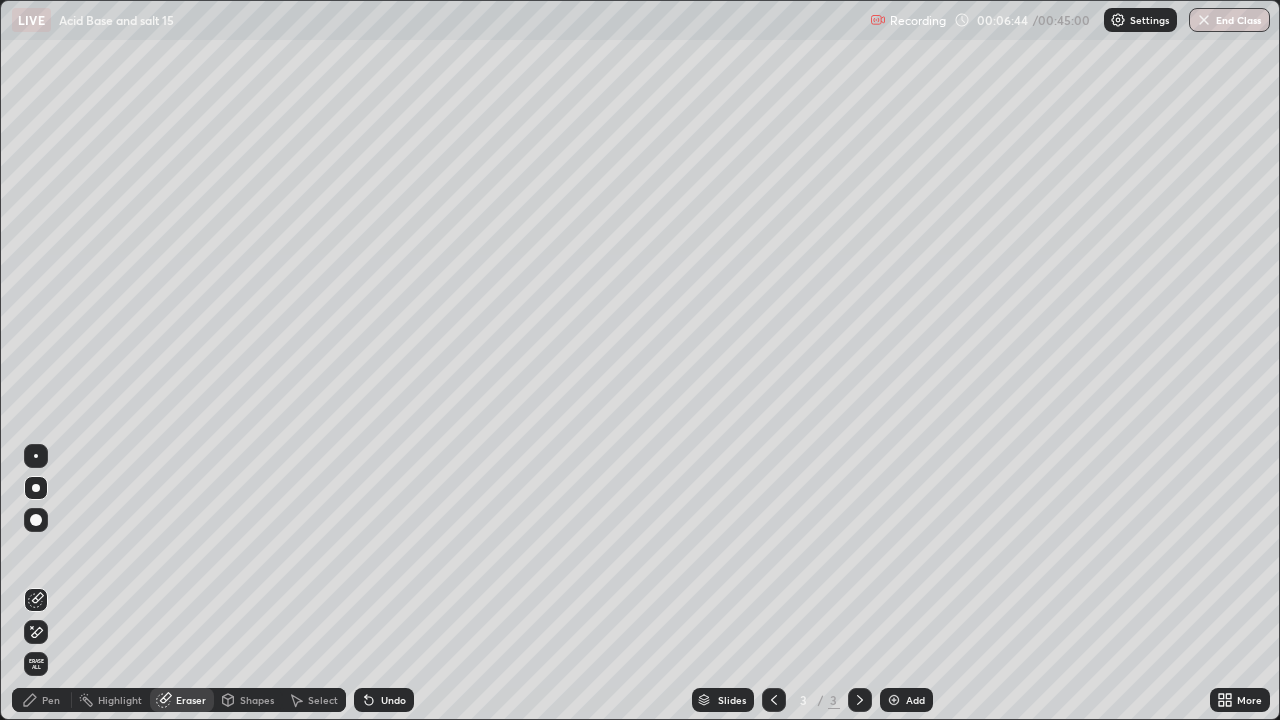 click on "Pen" at bounding box center [51, 700] 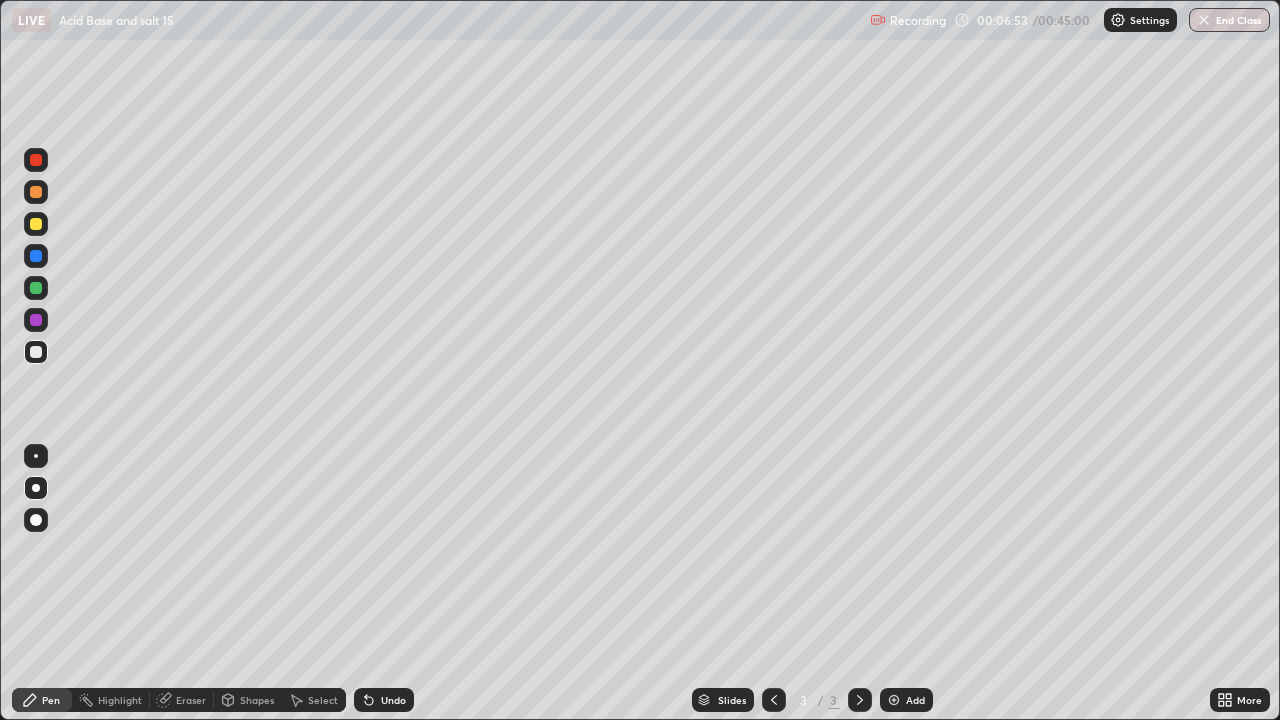click on "Eraser" at bounding box center (191, 700) 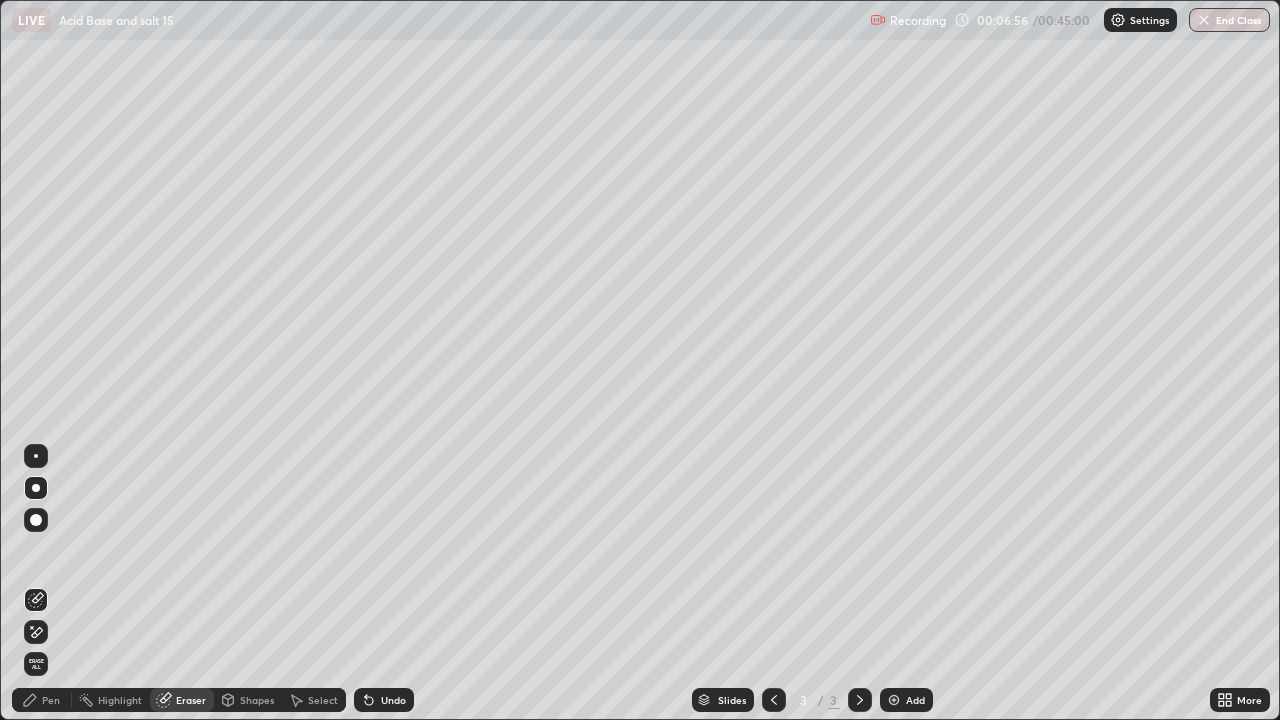 click on "Pen" at bounding box center [51, 700] 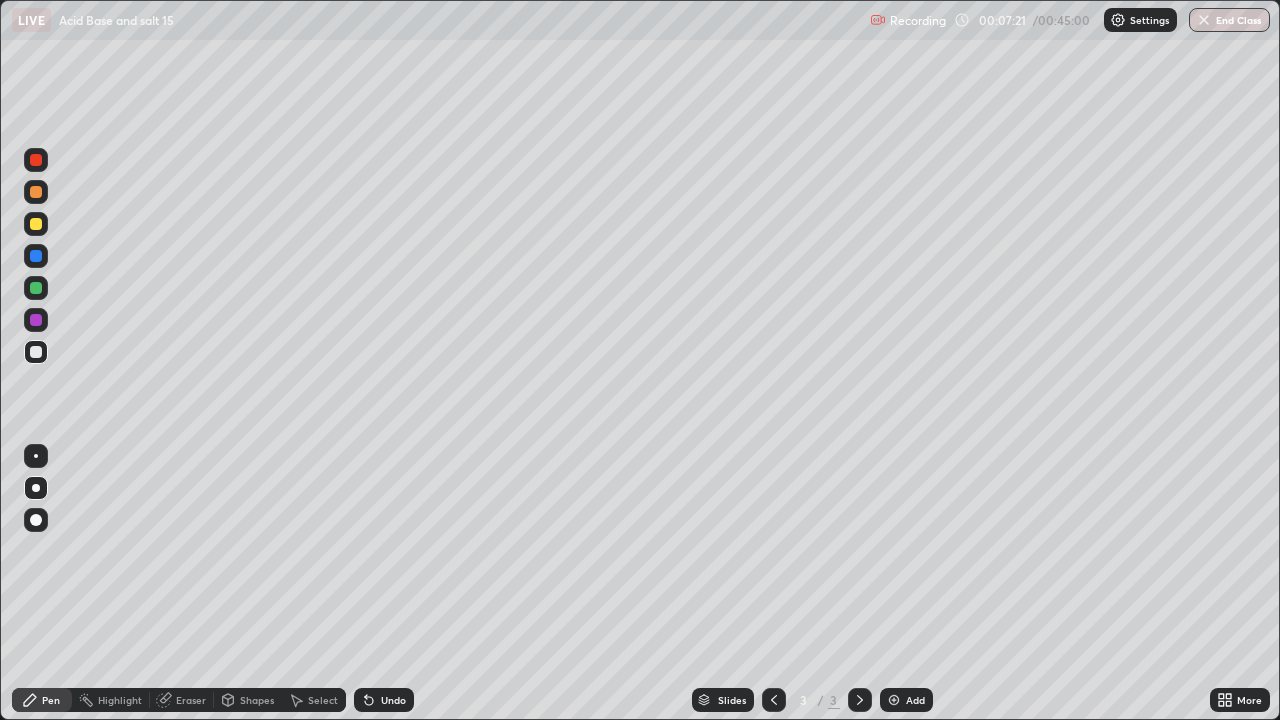 click at bounding box center [36, 288] 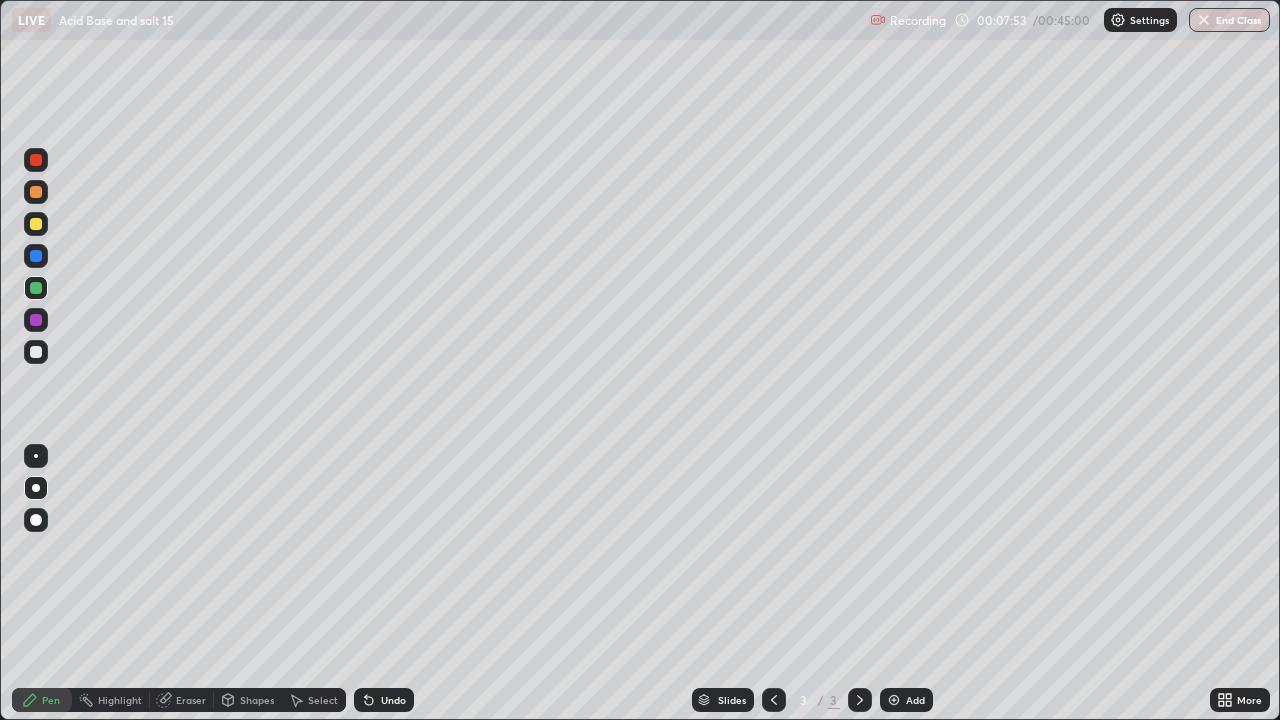 click at bounding box center [36, 352] 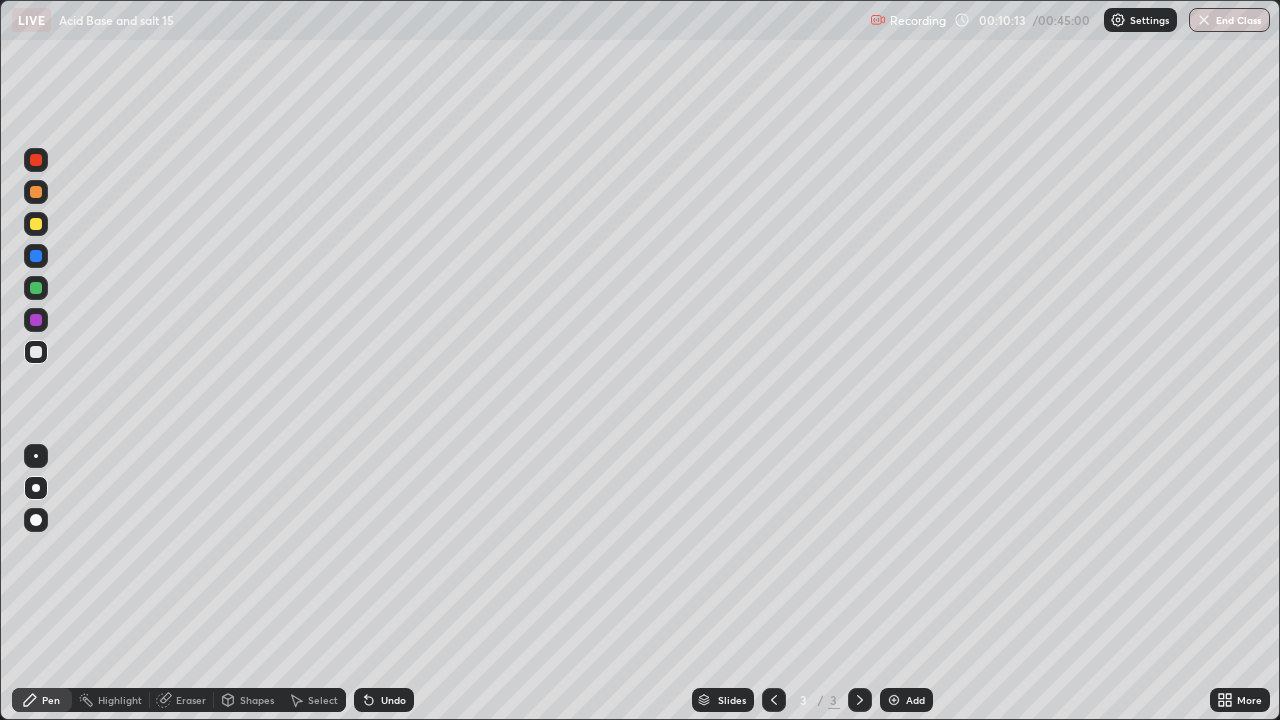 click on "Slides 3 / 3 Add" at bounding box center (812, 700) 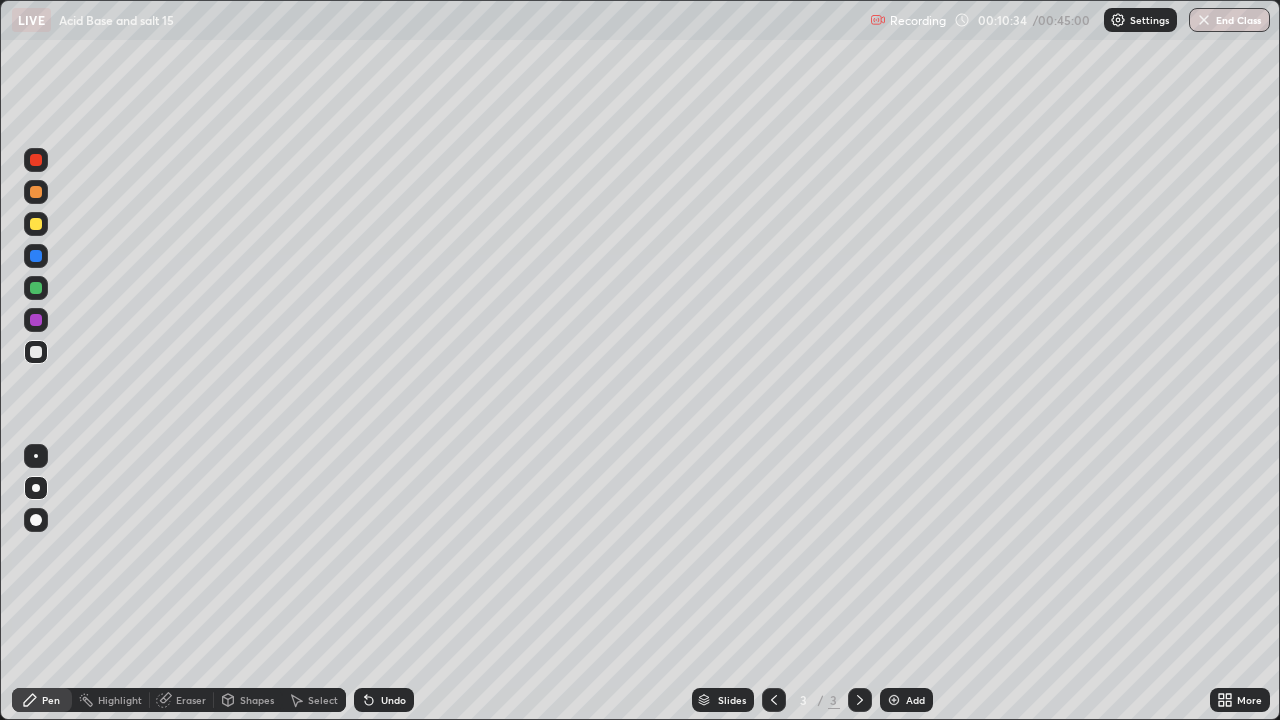 click at bounding box center (36, 288) 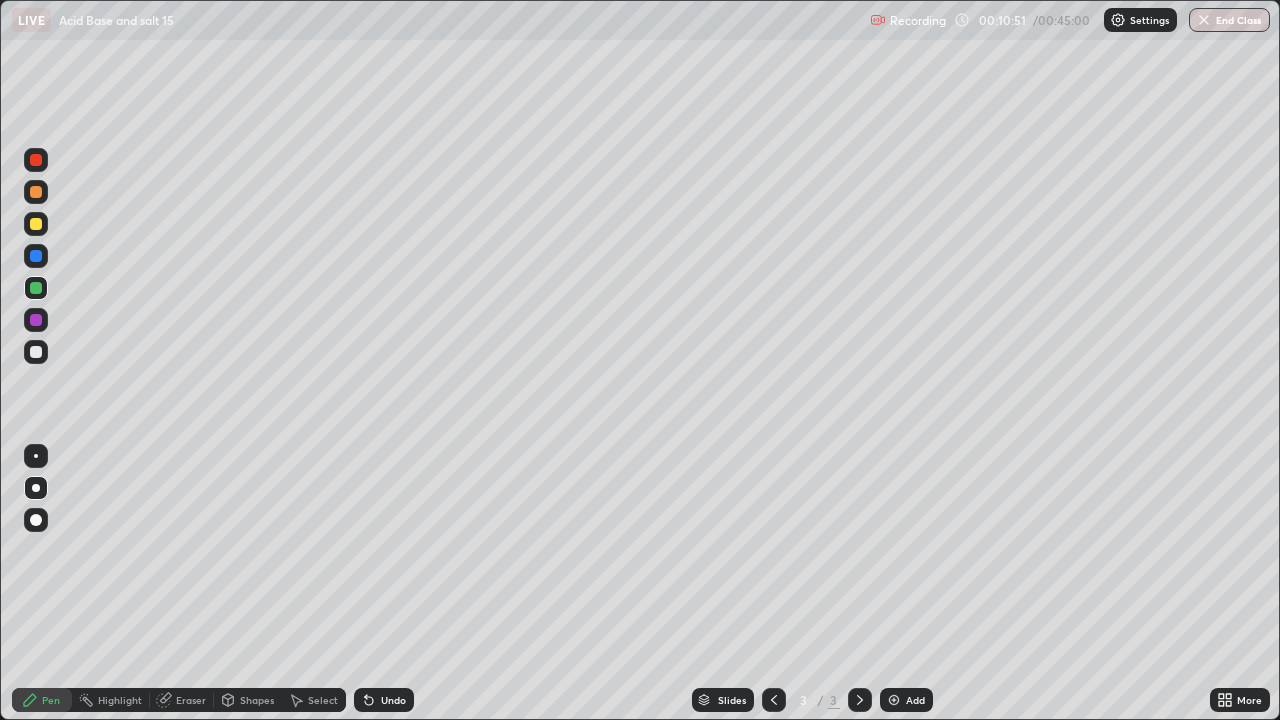 click 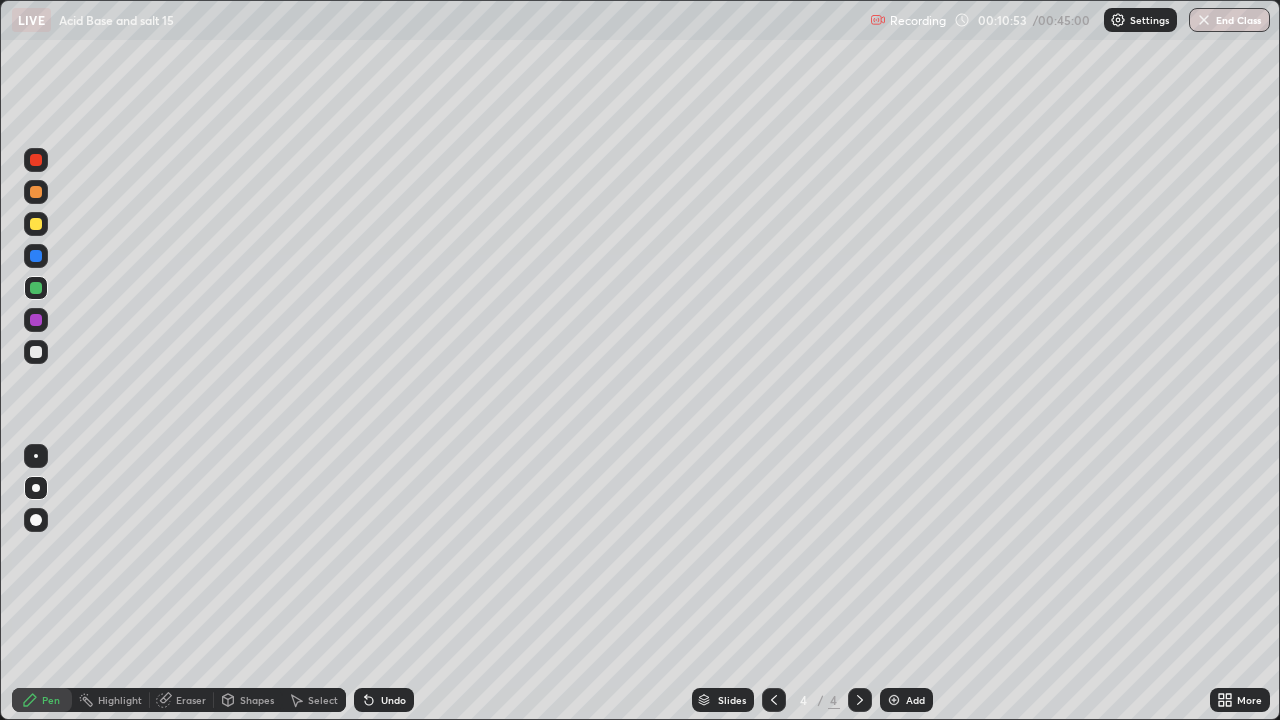 click at bounding box center [36, 352] 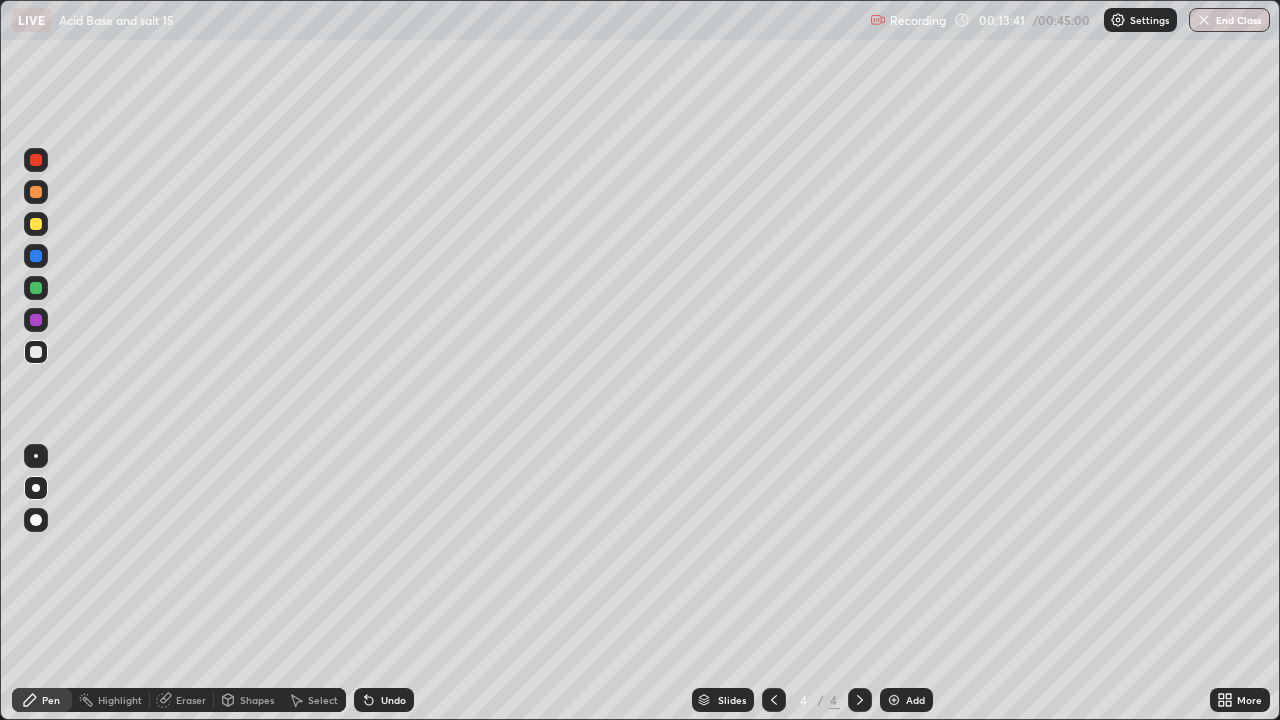 click on "Slides 4 / 4 Add" at bounding box center [812, 700] 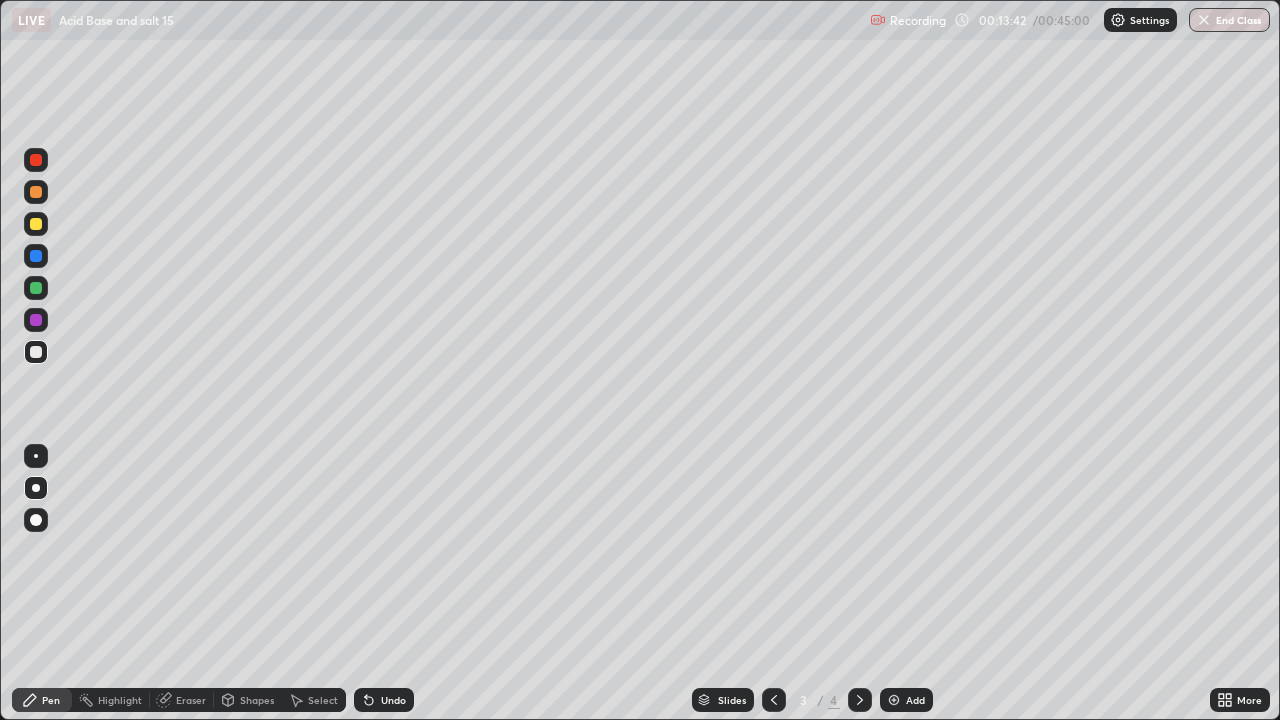 click at bounding box center [860, 700] 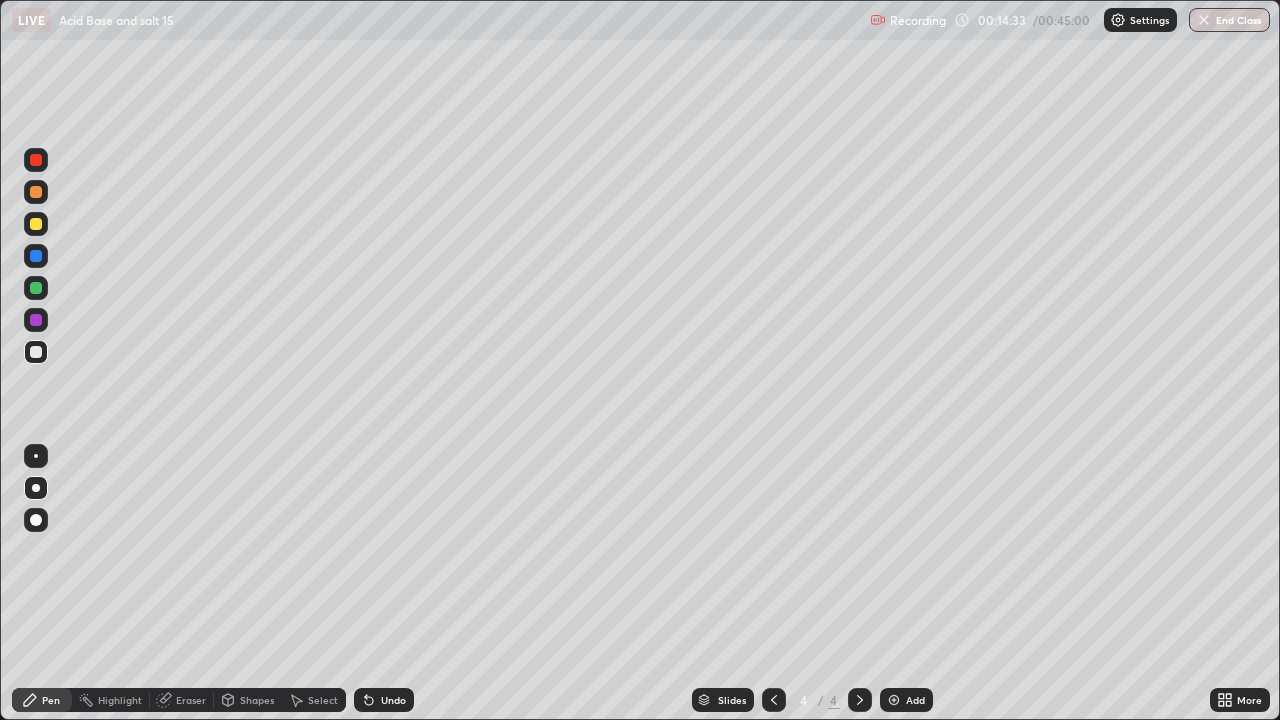 click 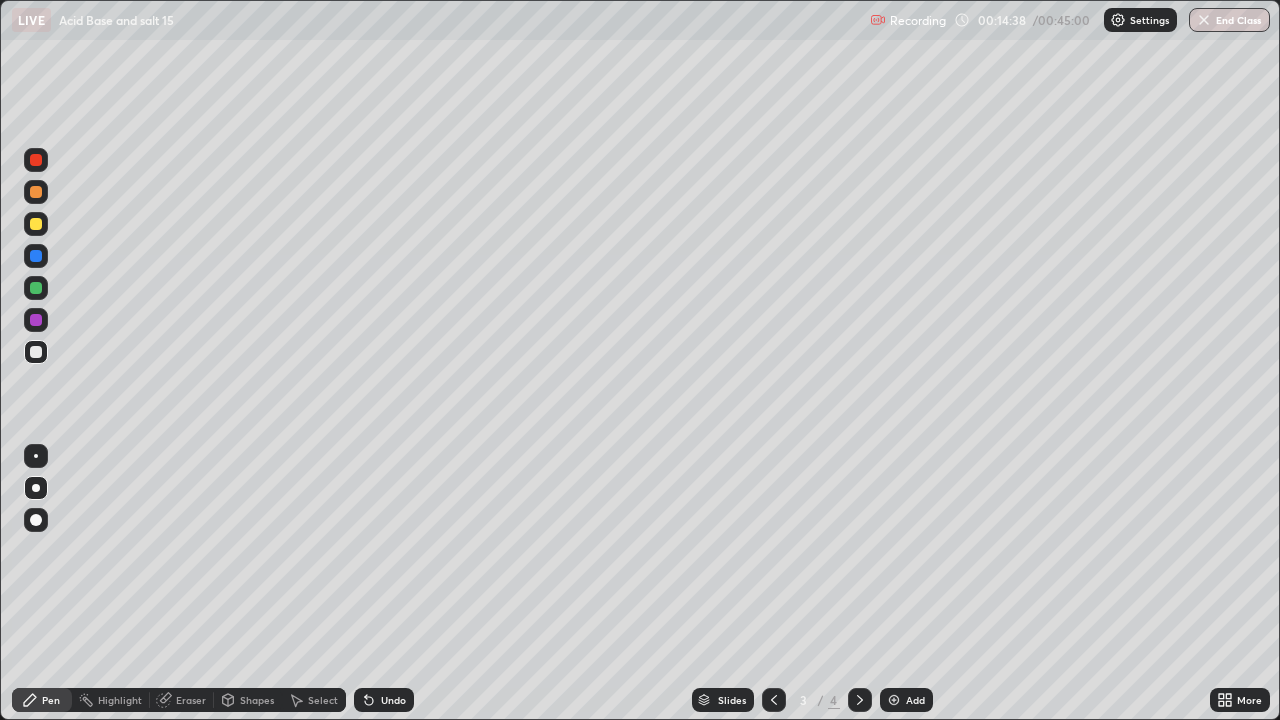 click 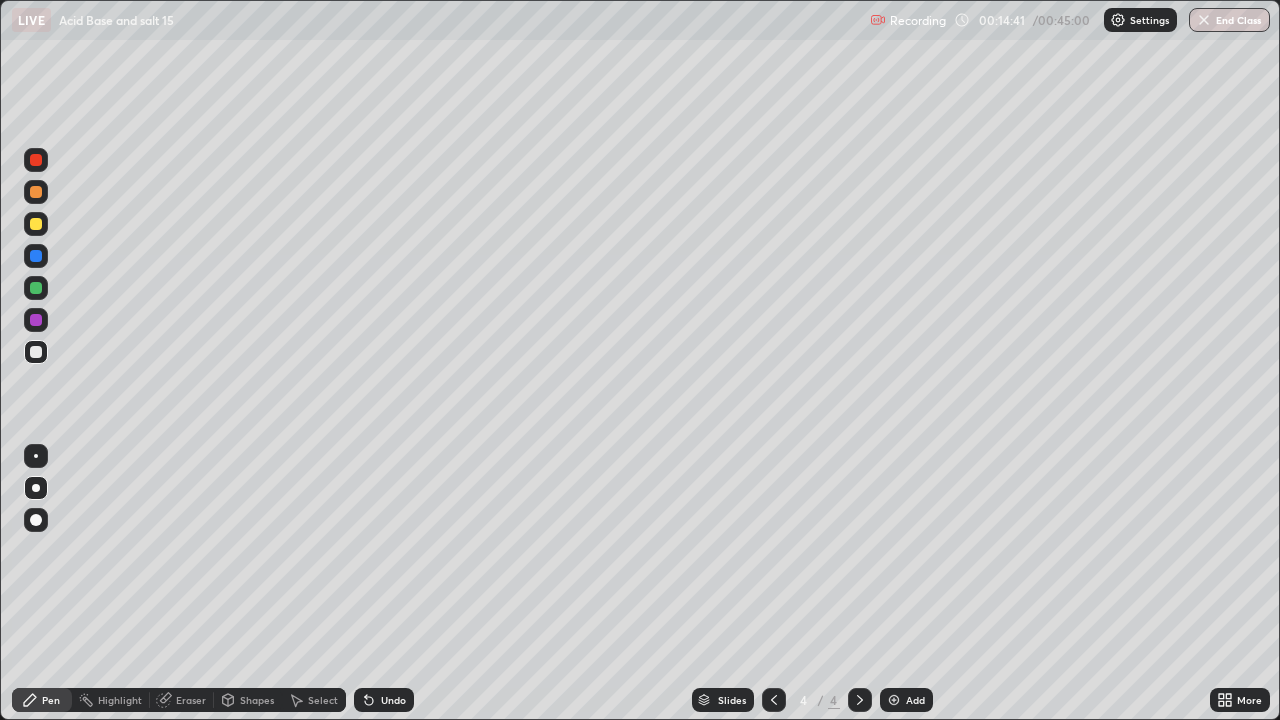 click on "Eraser" at bounding box center [191, 700] 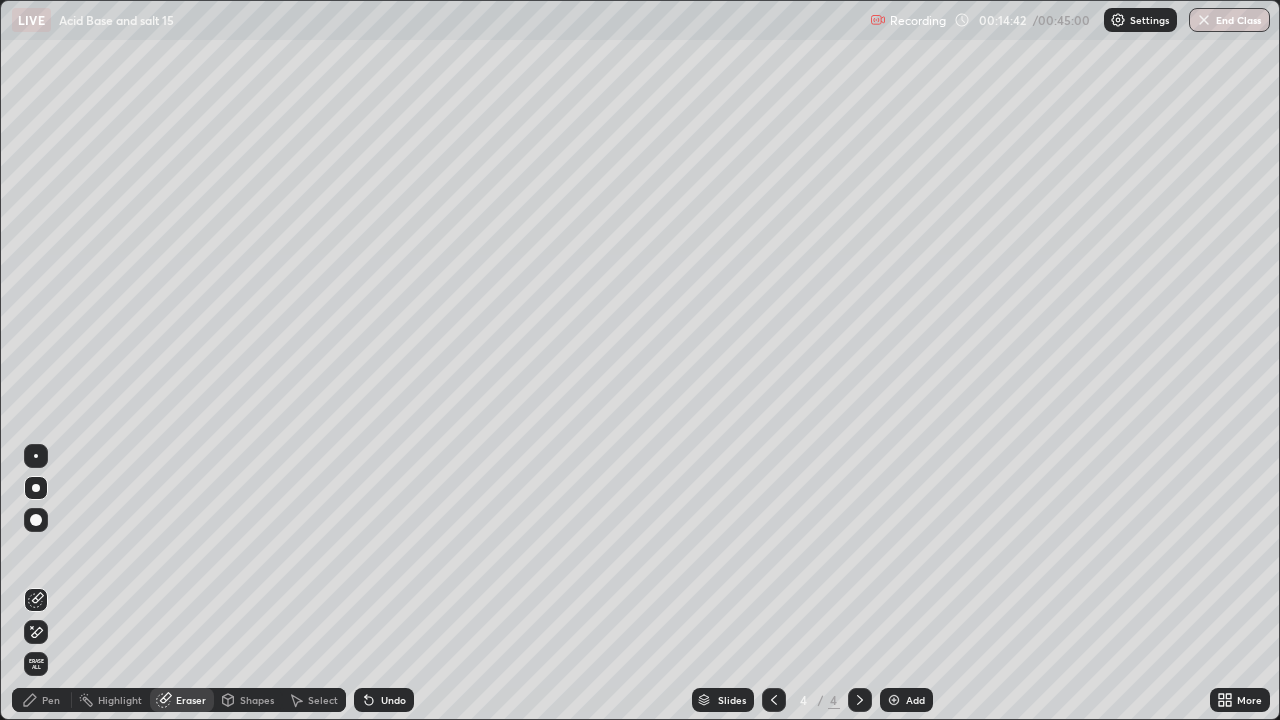 click at bounding box center (36, 520) 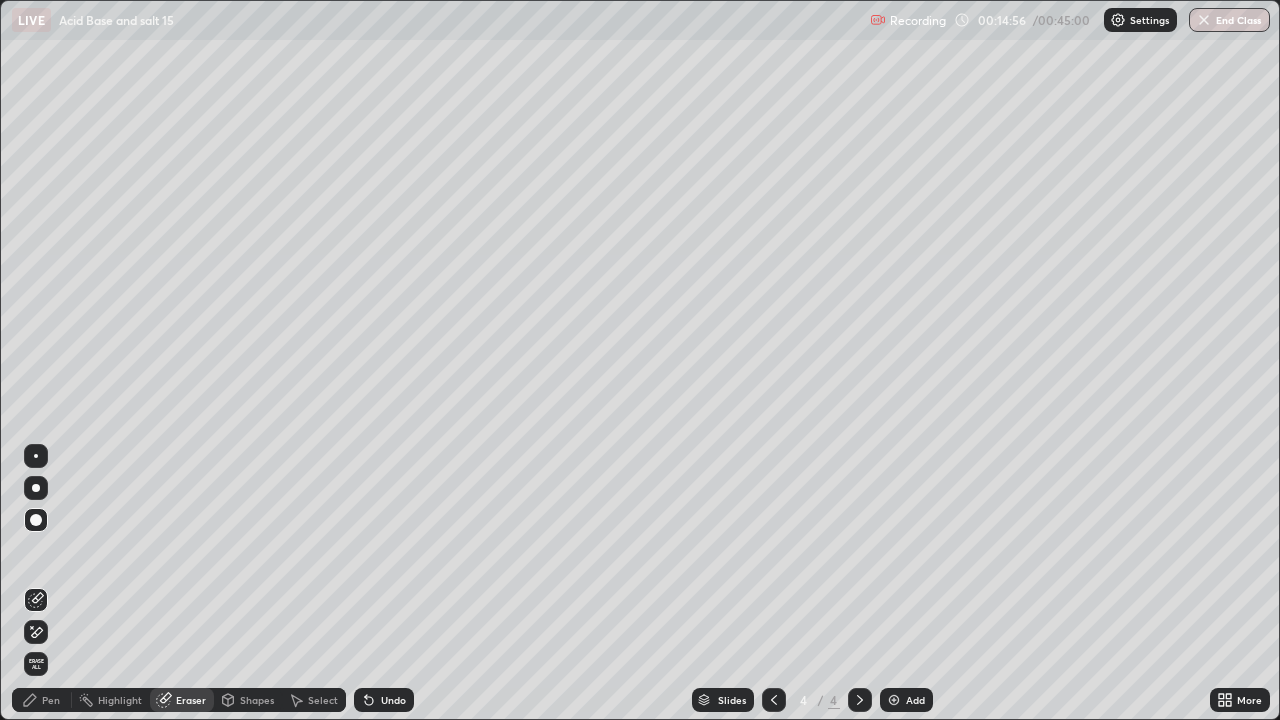 click on "Pen" at bounding box center (42, 700) 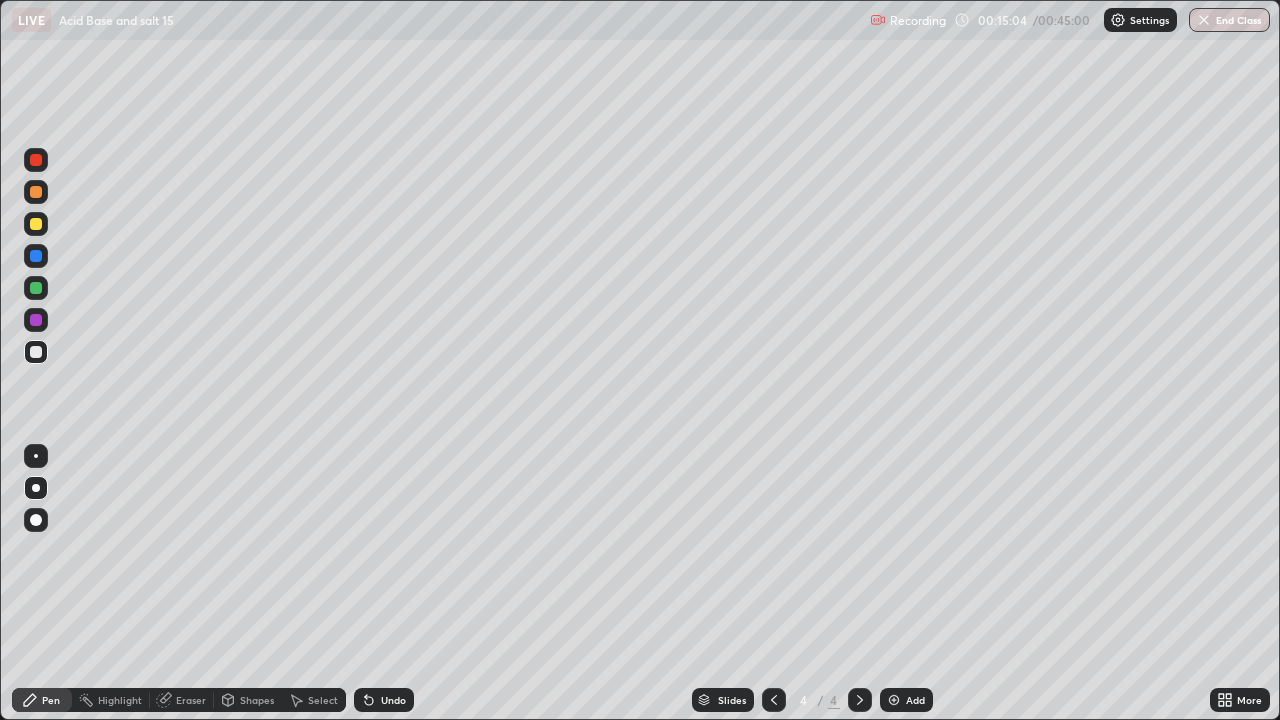 click at bounding box center (36, 224) 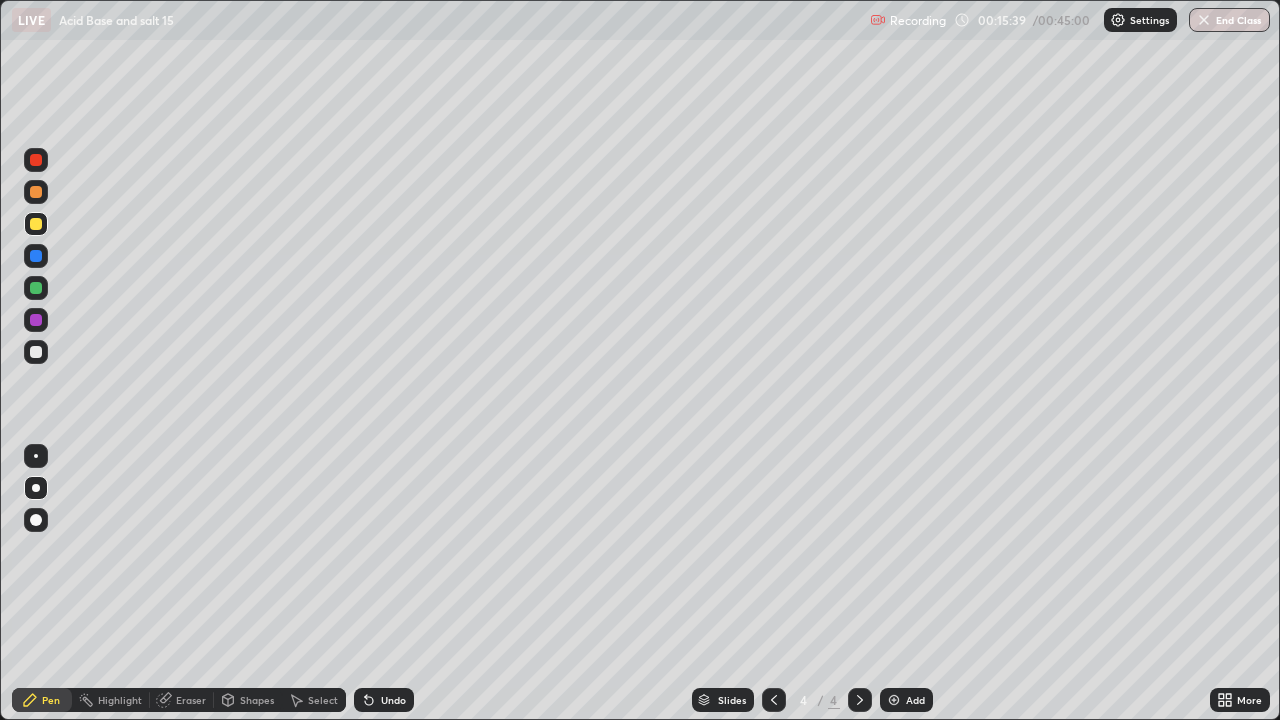 click at bounding box center (36, 352) 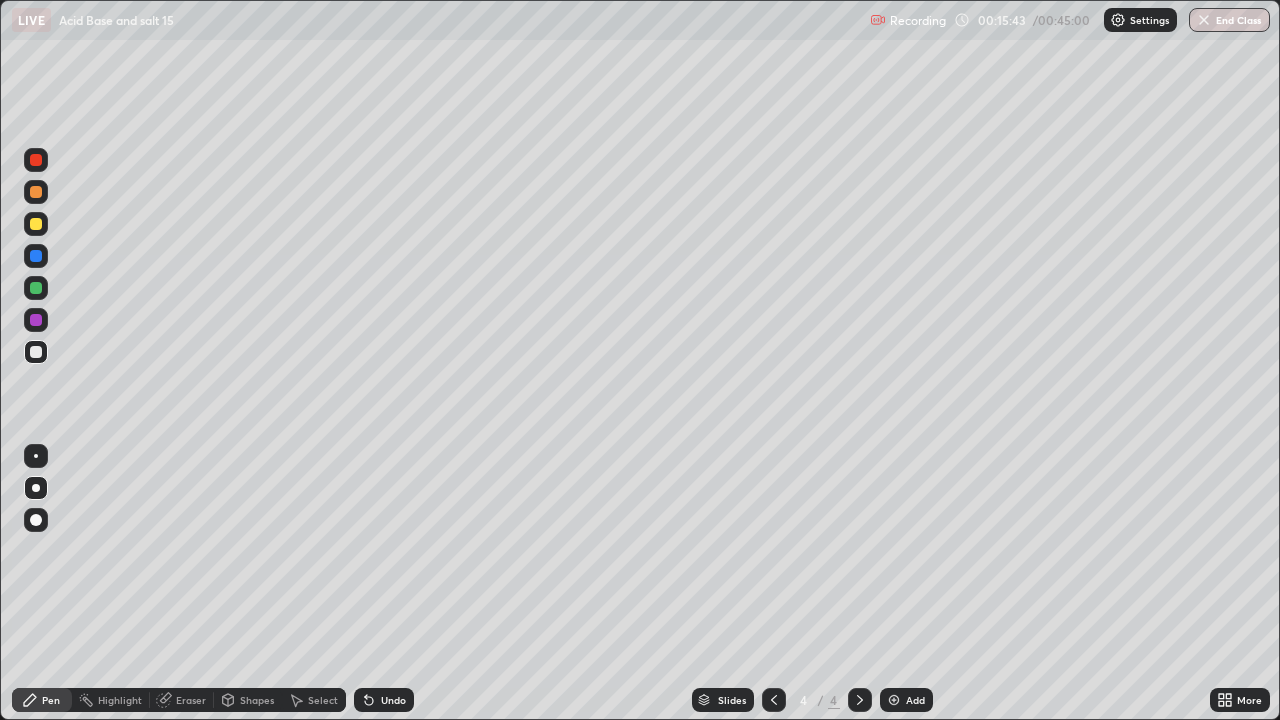 click on "Undo" at bounding box center (384, 700) 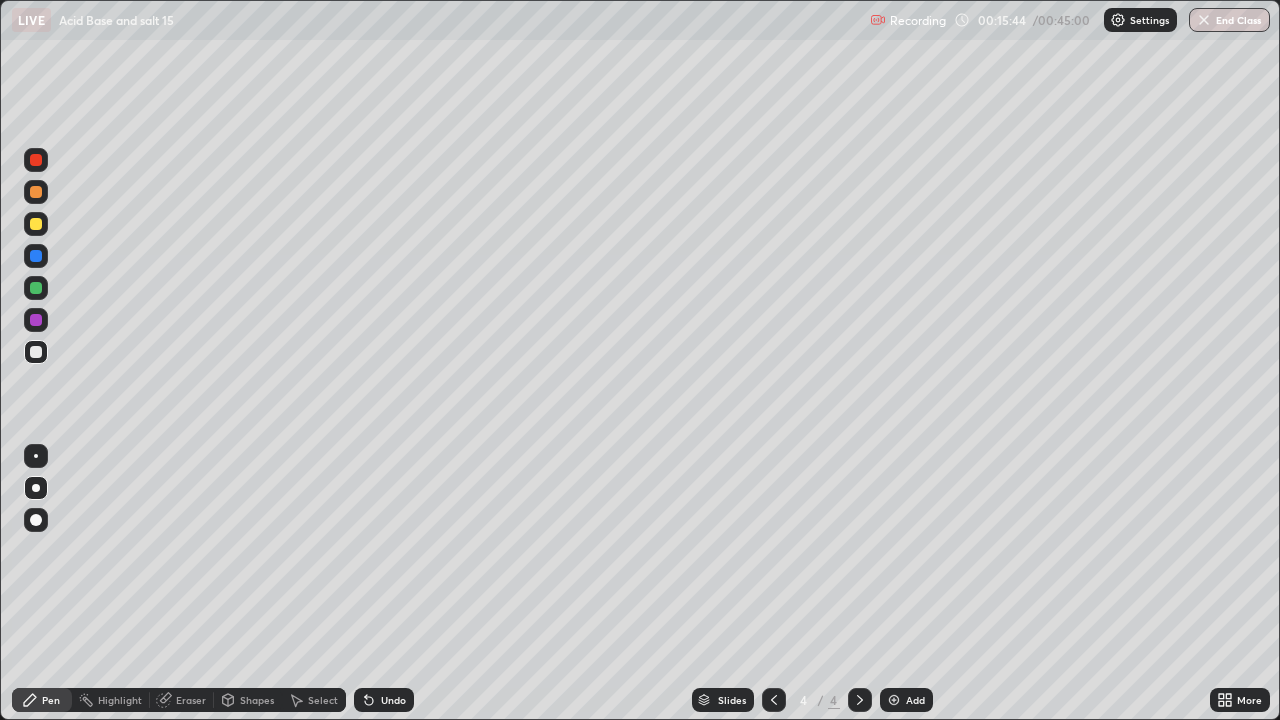 click 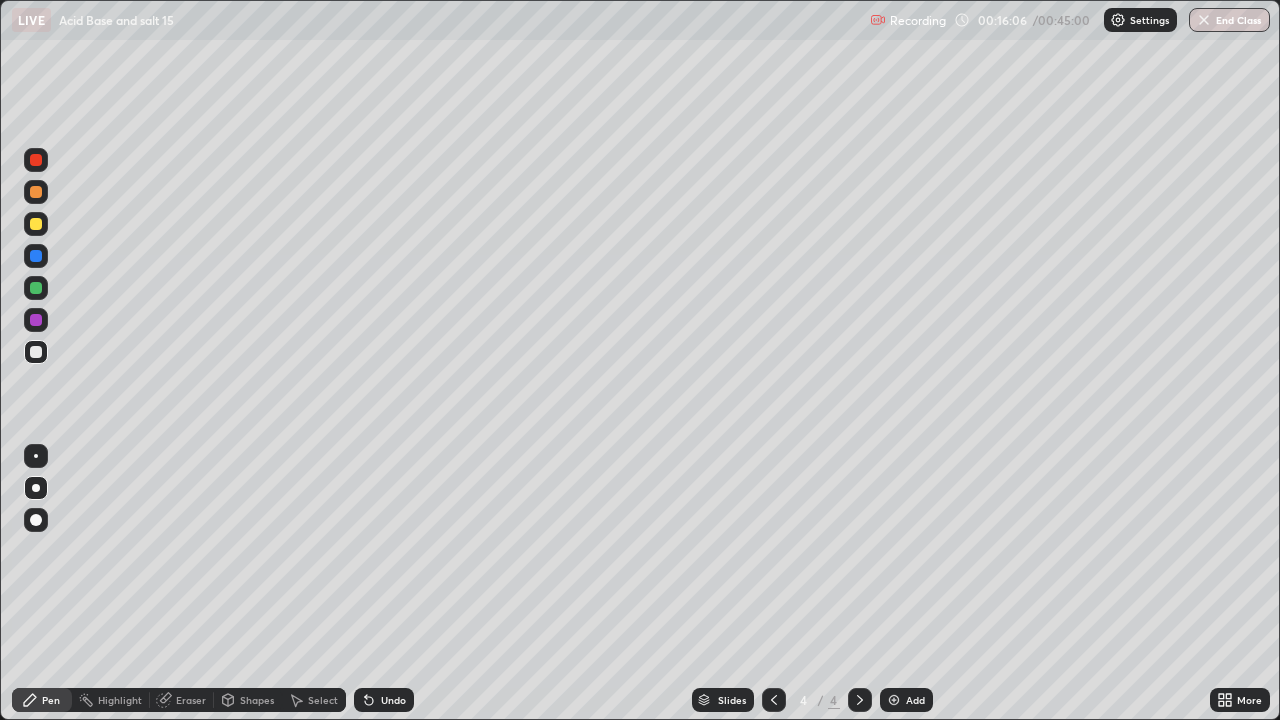 click at bounding box center (36, 288) 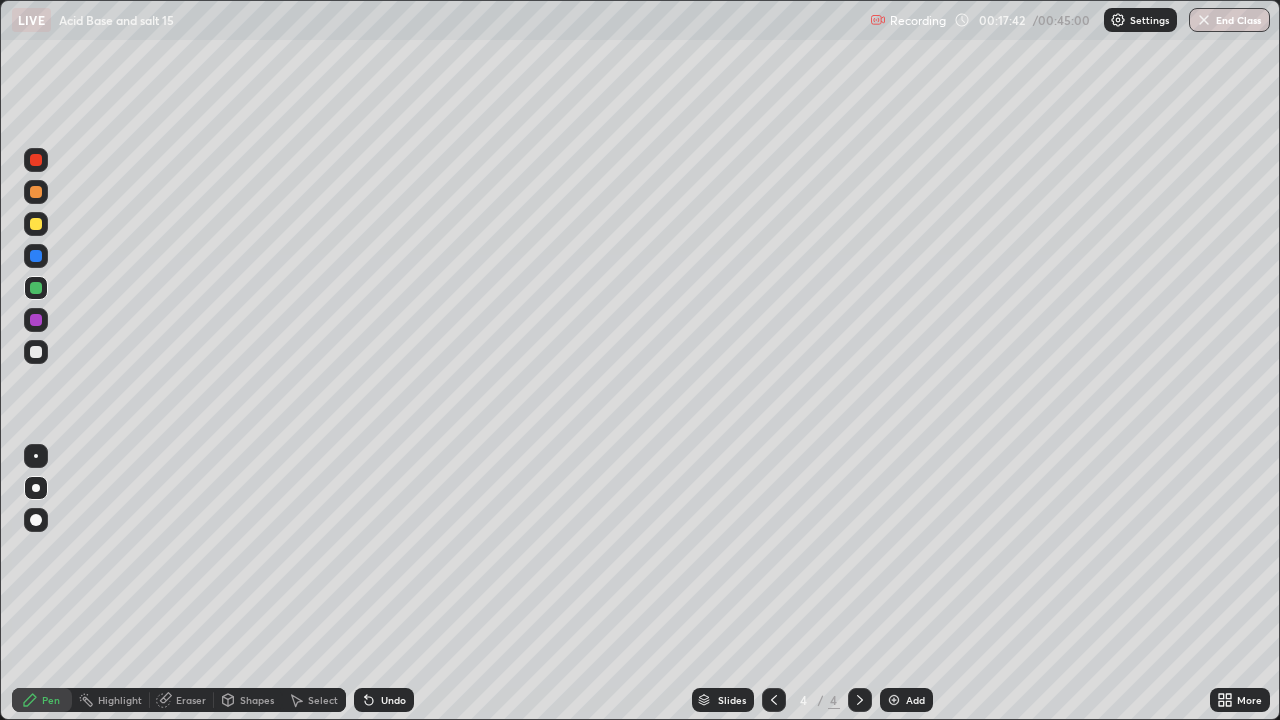 click on "Eraser" at bounding box center [191, 700] 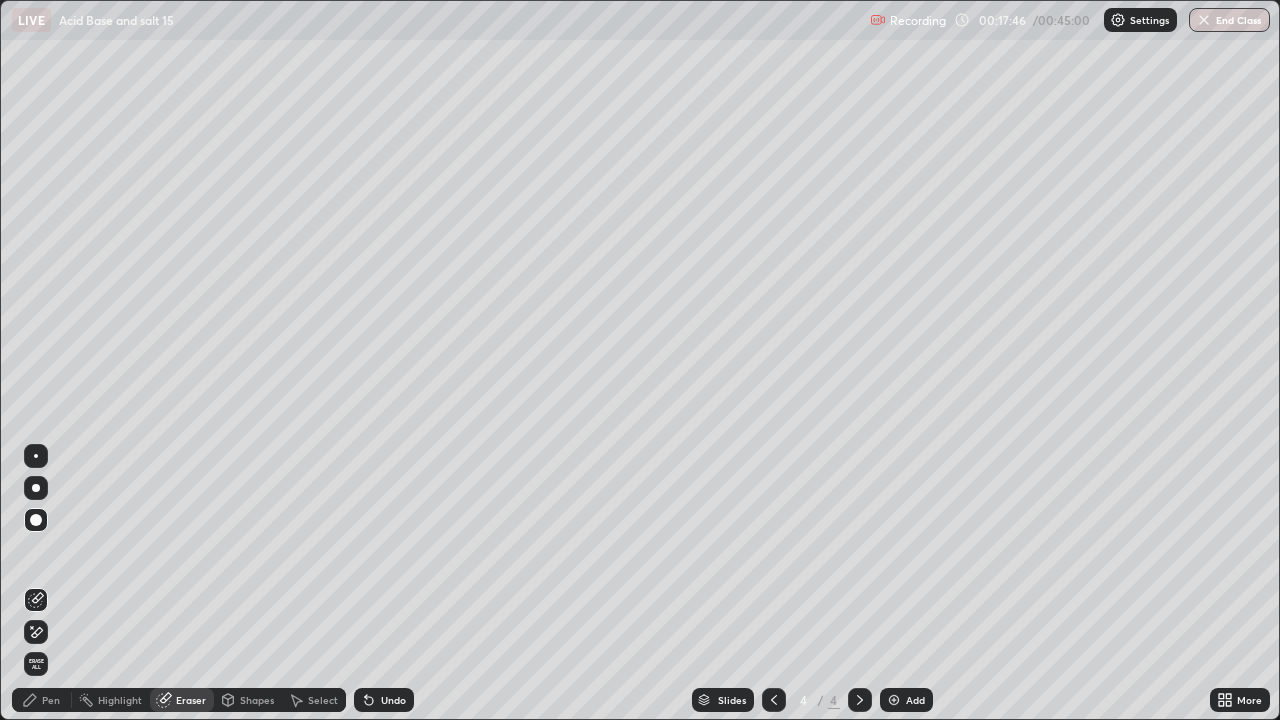 click on "Pen" at bounding box center [42, 700] 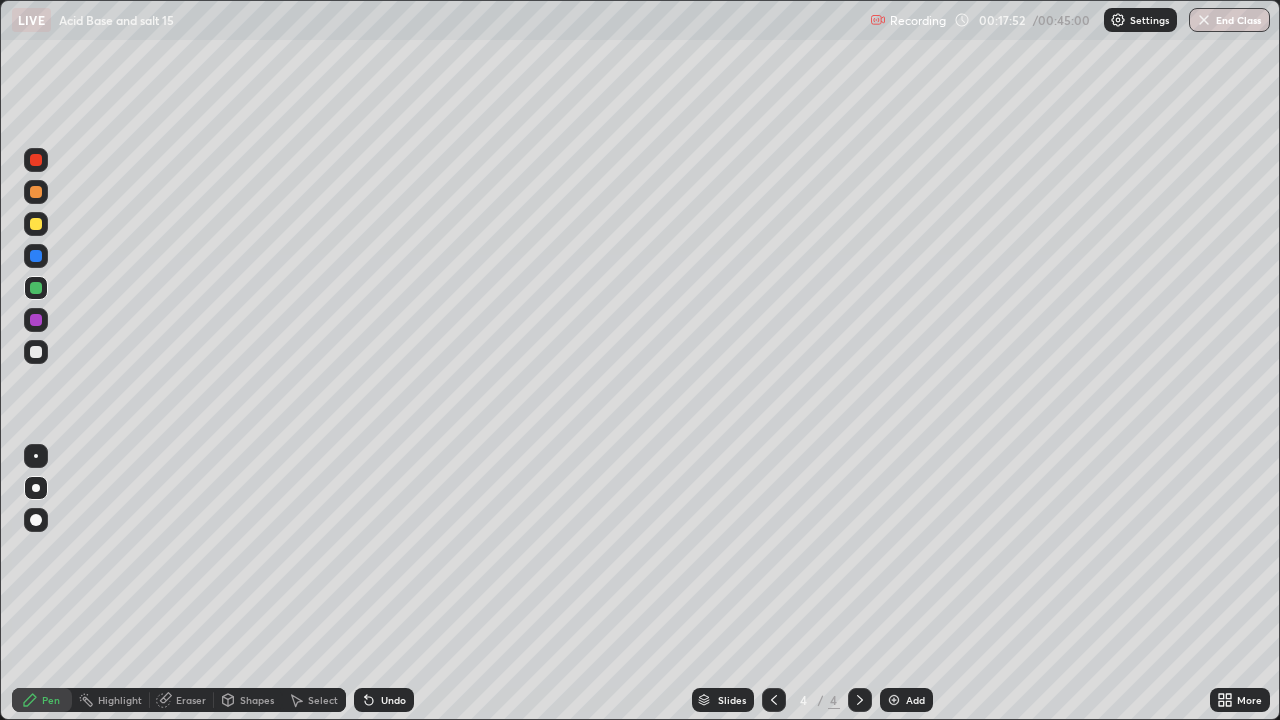 click at bounding box center [36, 320] 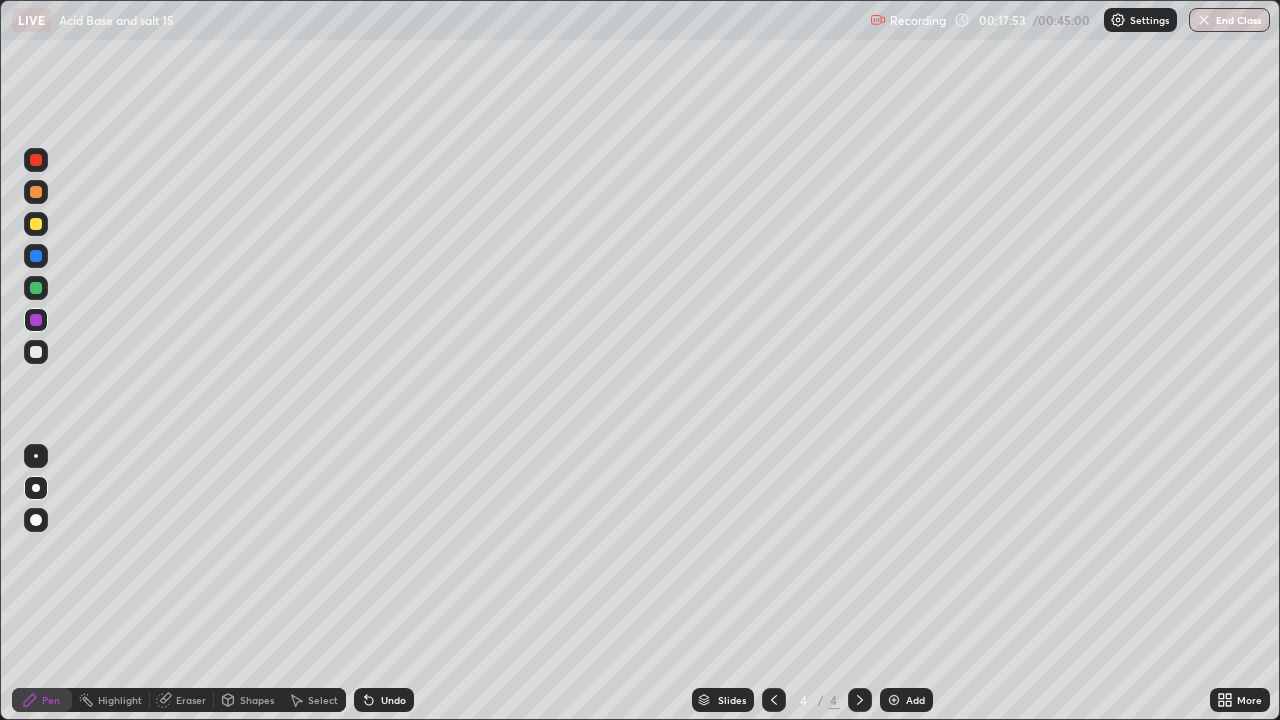 click at bounding box center (36, 352) 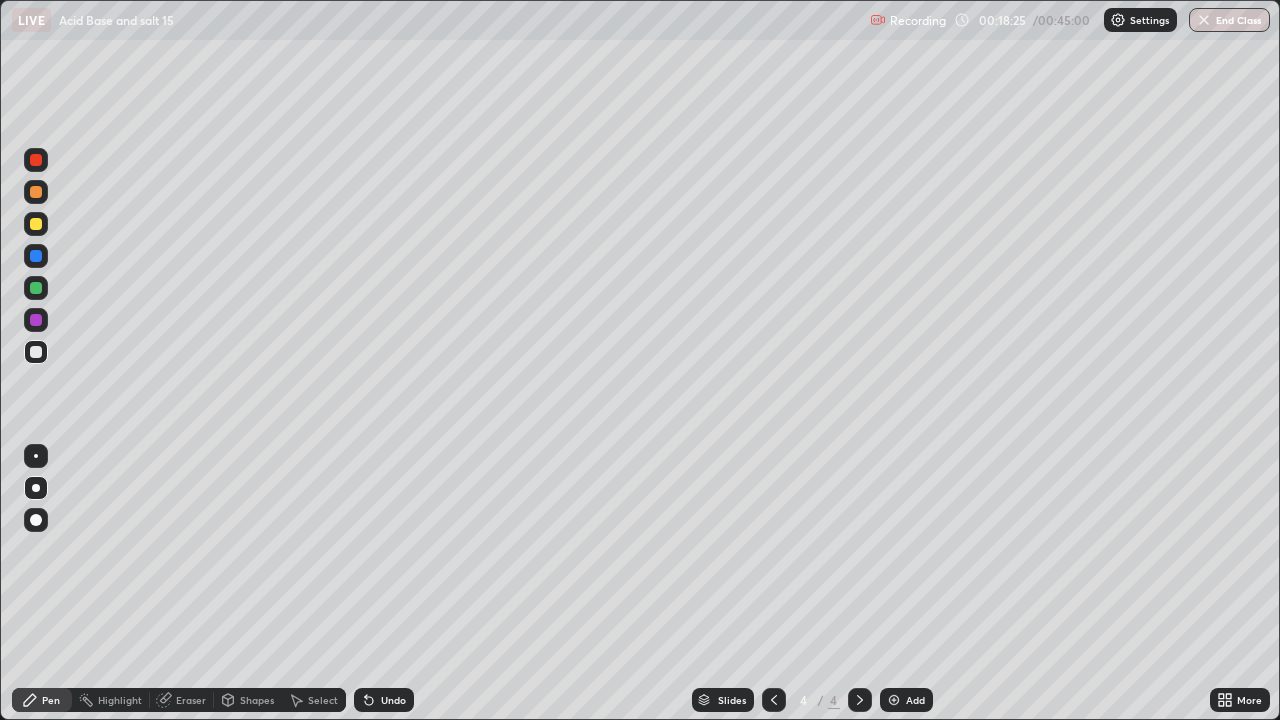 click 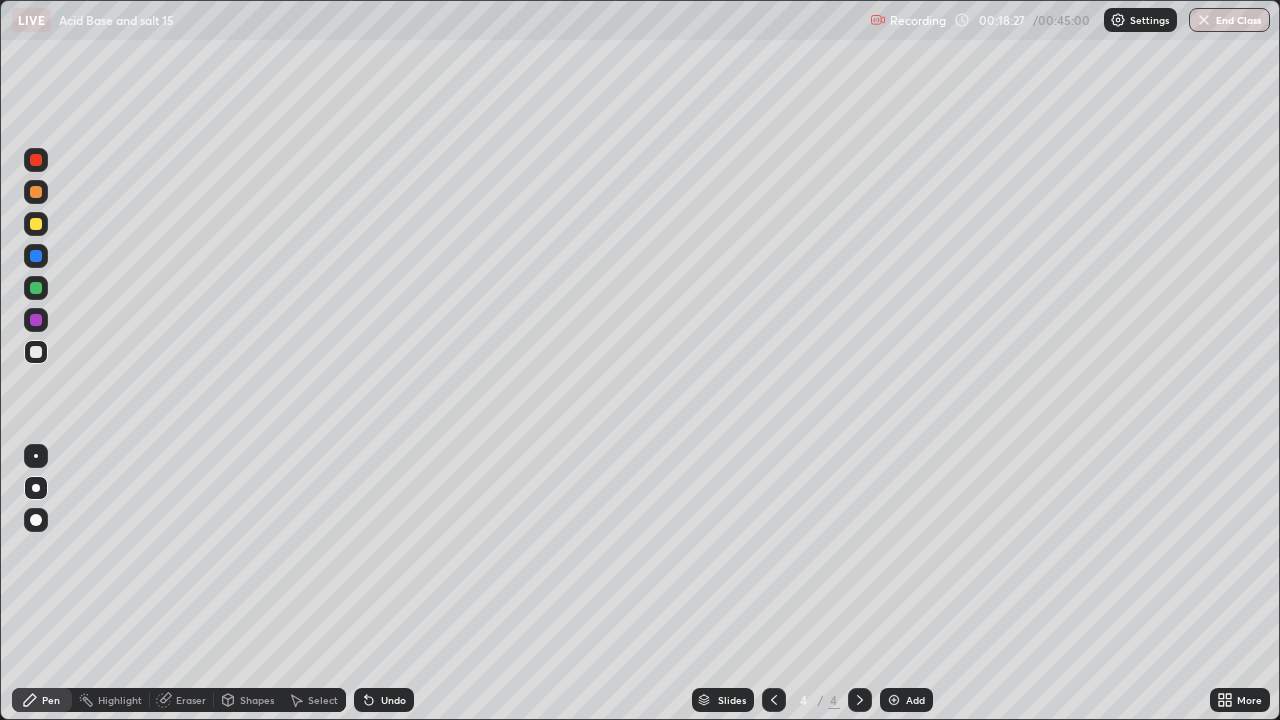click on "Select" at bounding box center (323, 700) 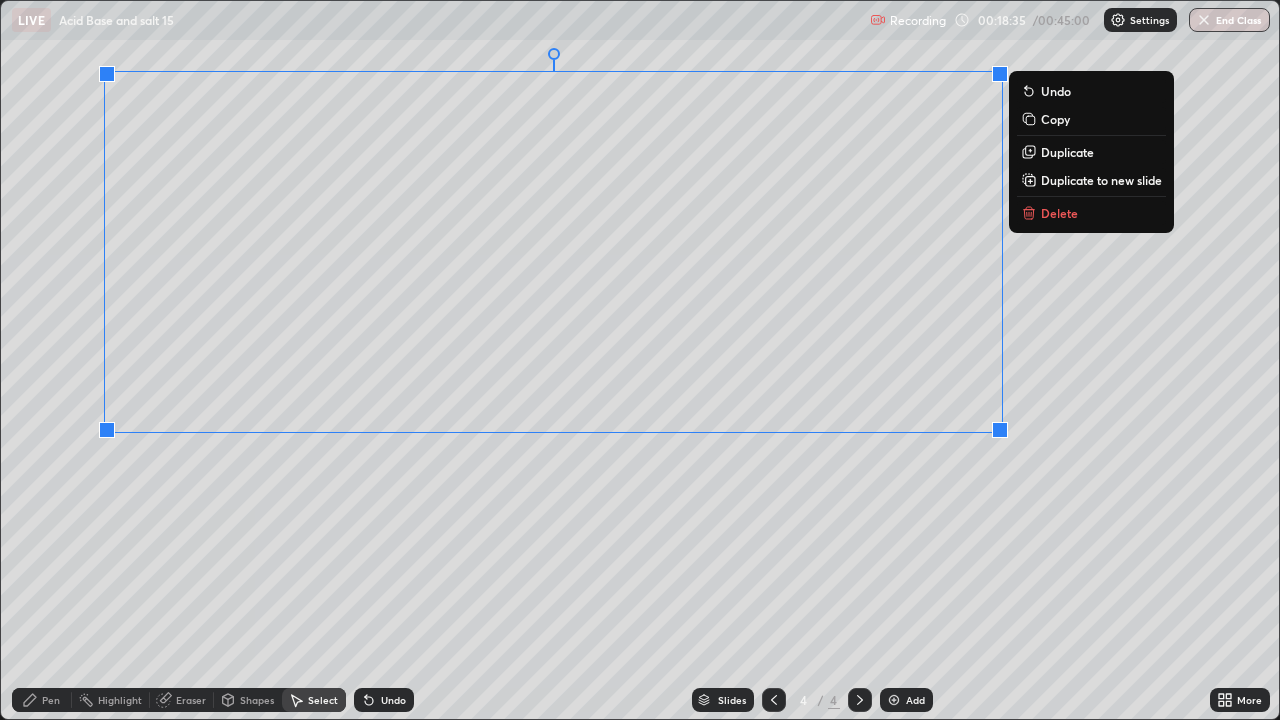 click on "0 ° Undo Copy Duplicate Duplicate to new slide Delete" at bounding box center (640, 360) 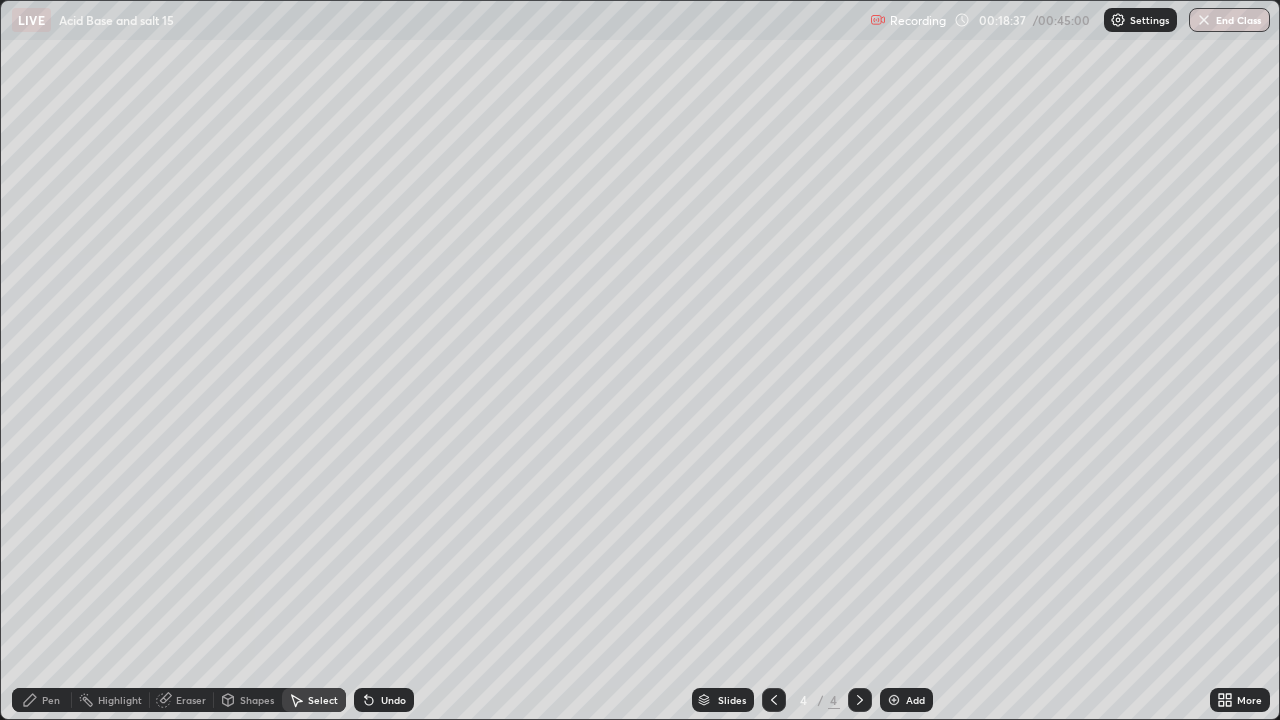 click on "Pen" at bounding box center (51, 700) 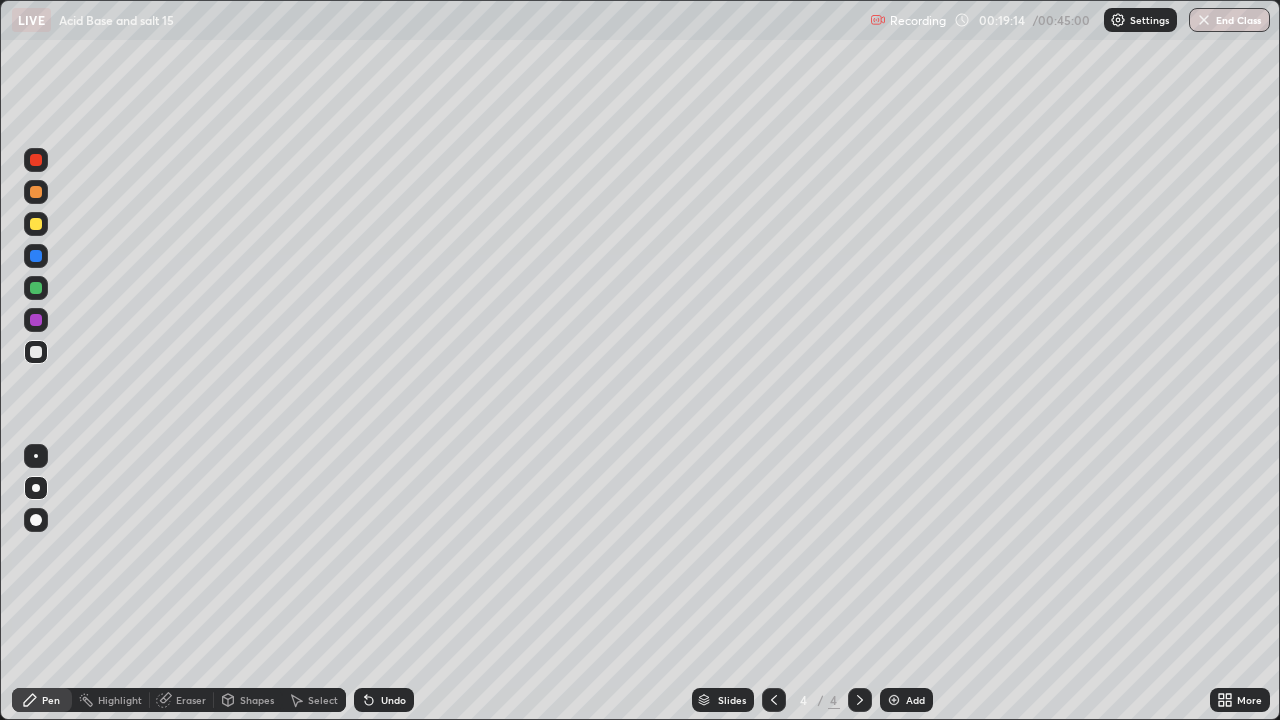 click at bounding box center (894, 700) 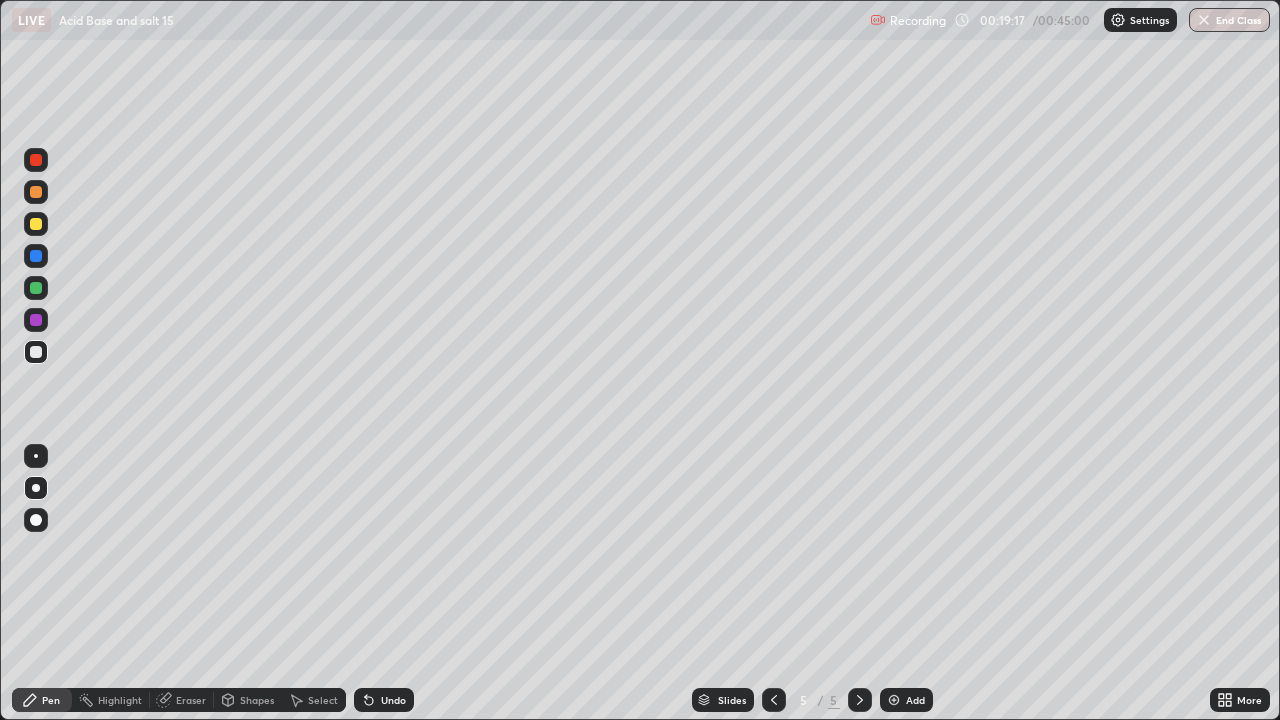 click at bounding box center (36, 224) 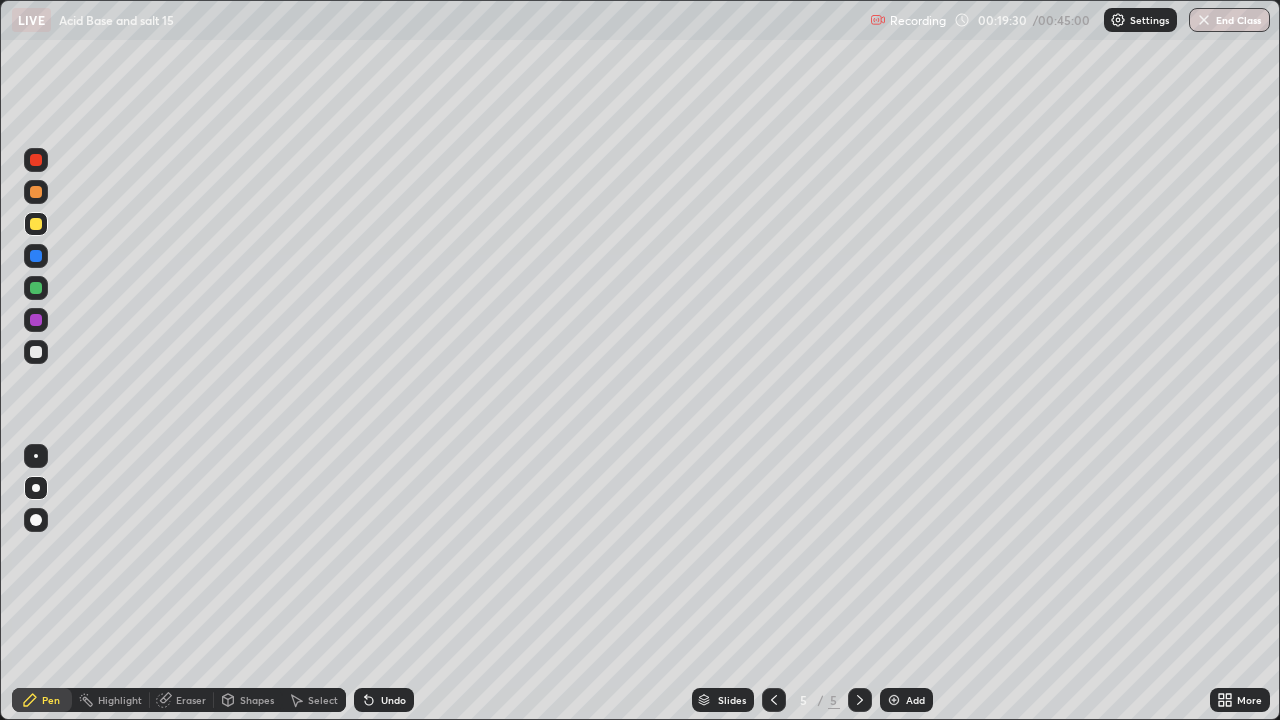 click at bounding box center [36, 352] 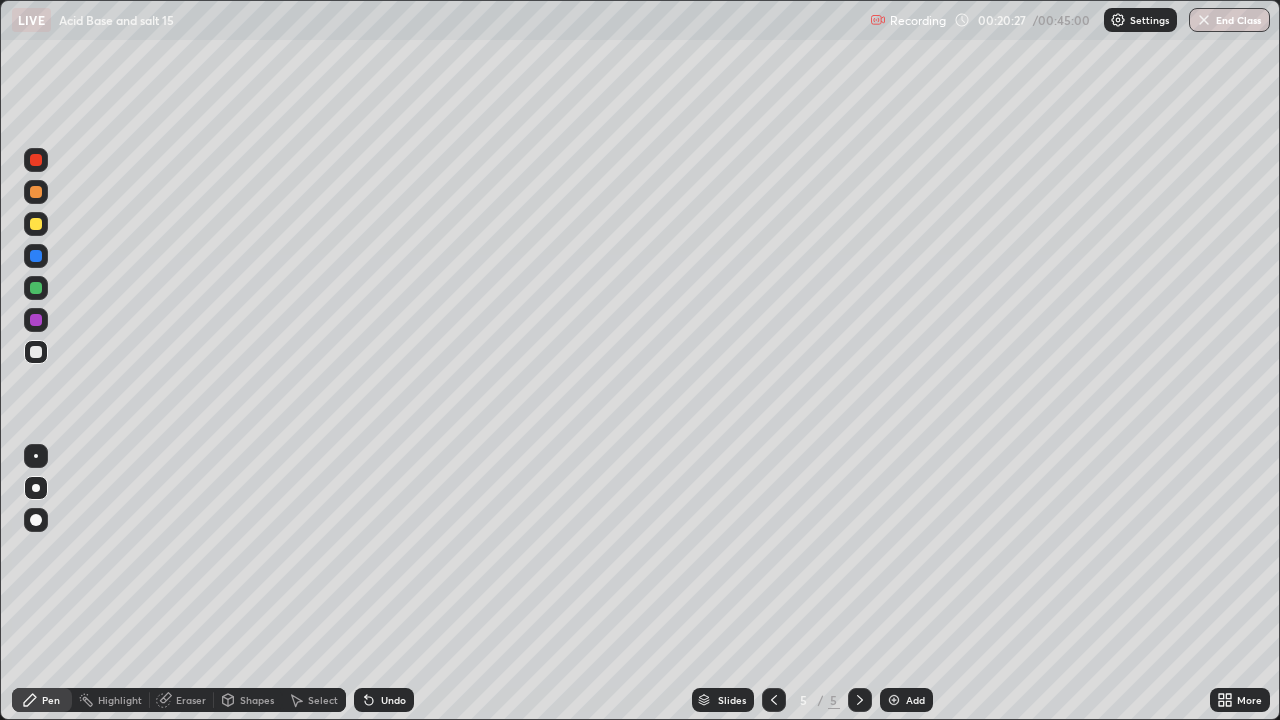 click on "Eraser" at bounding box center [182, 700] 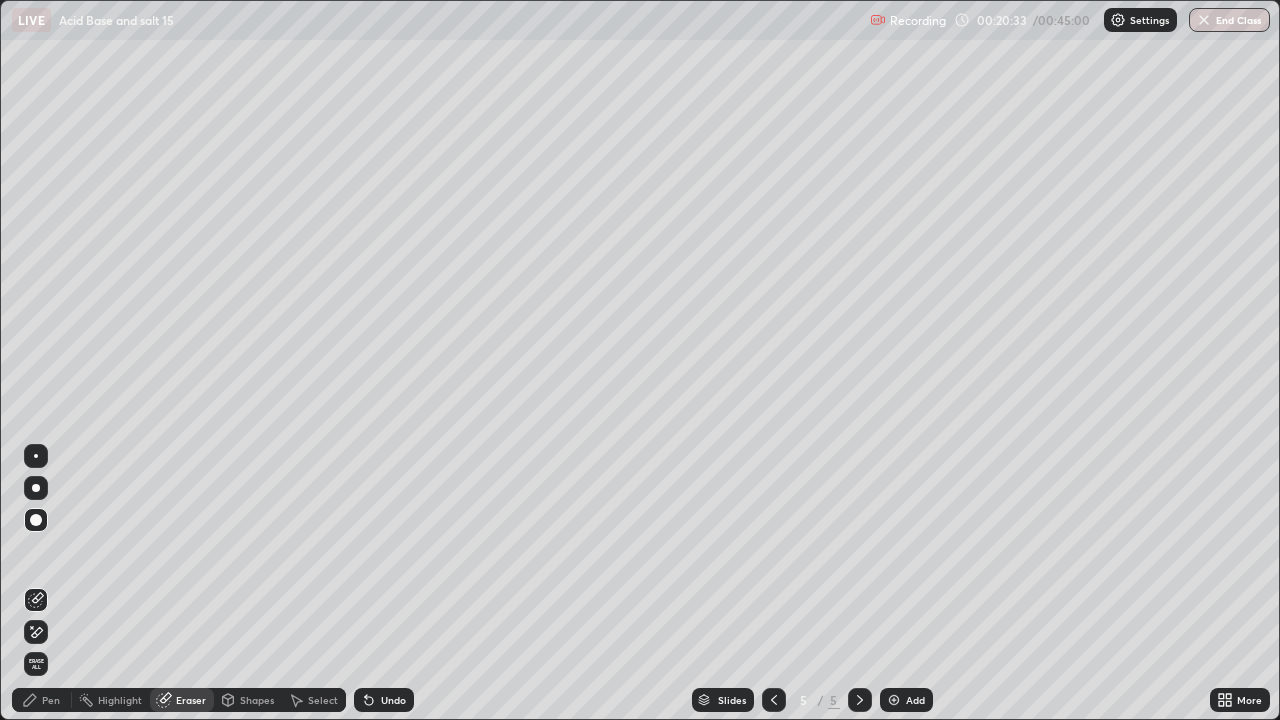 click on "Pen" at bounding box center [51, 700] 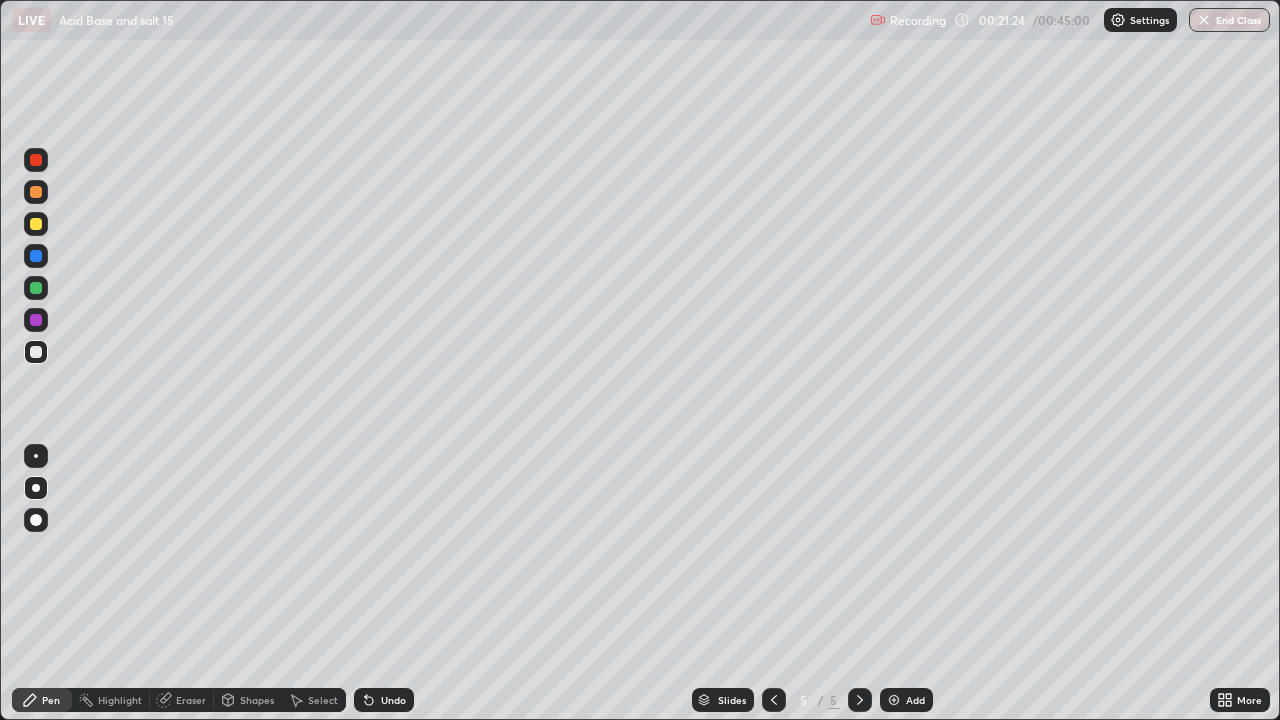 click at bounding box center [36, 224] 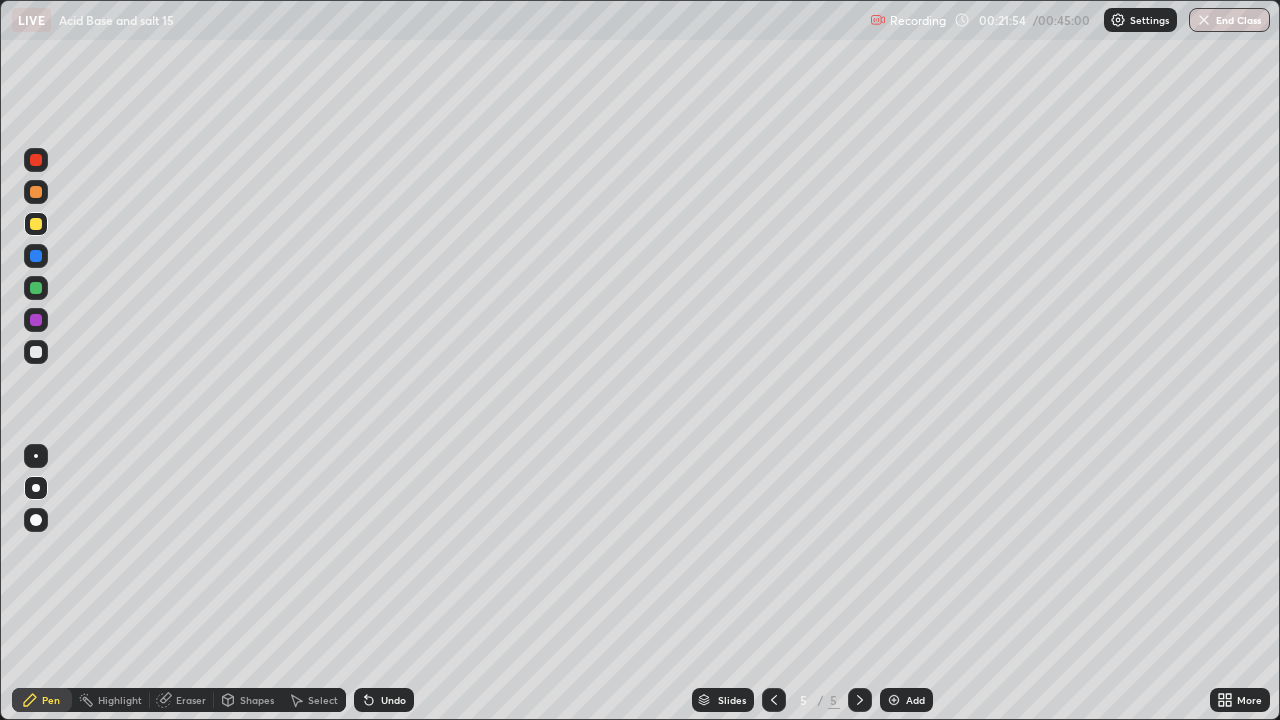 click at bounding box center (36, 352) 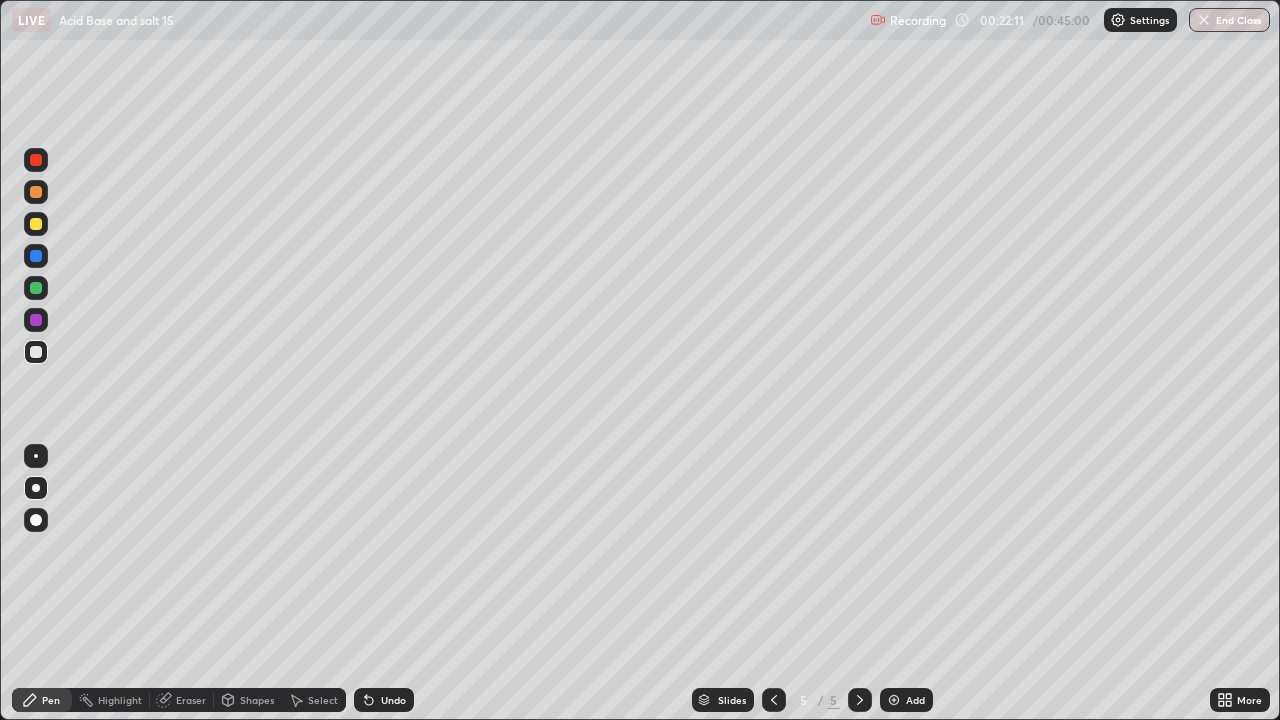 click on "Eraser" at bounding box center (191, 700) 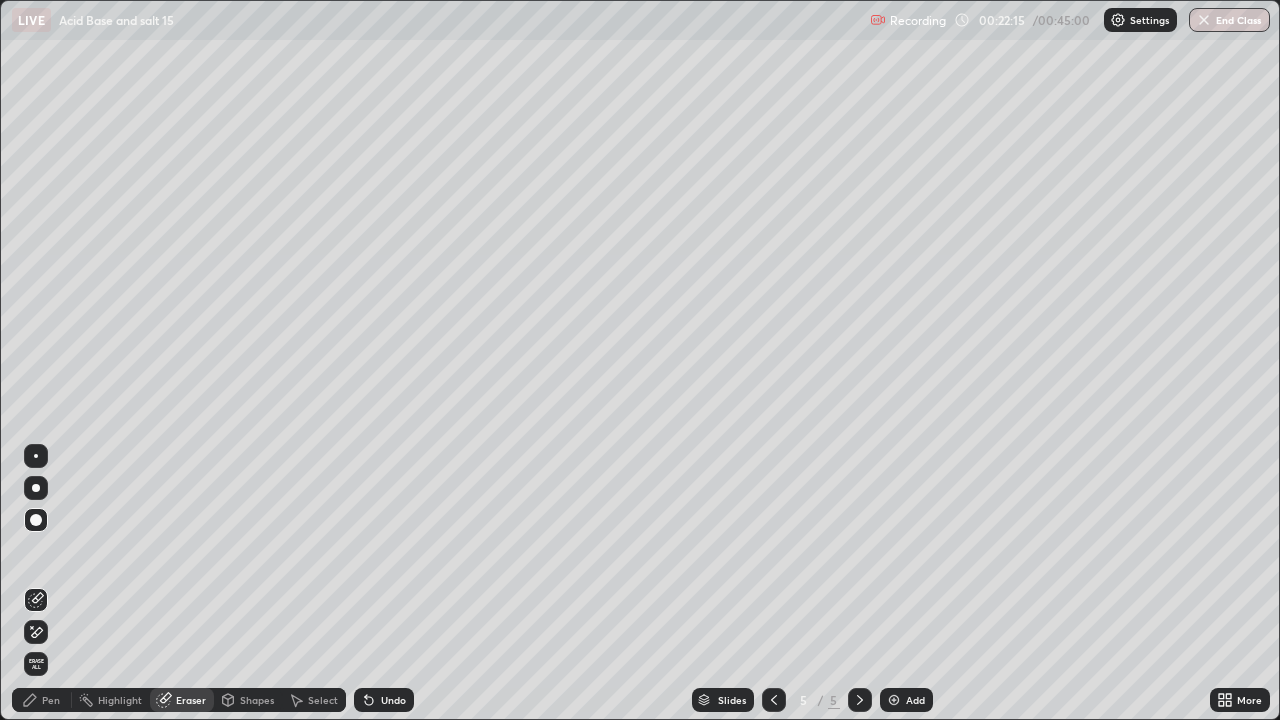 click on "Pen" at bounding box center [42, 700] 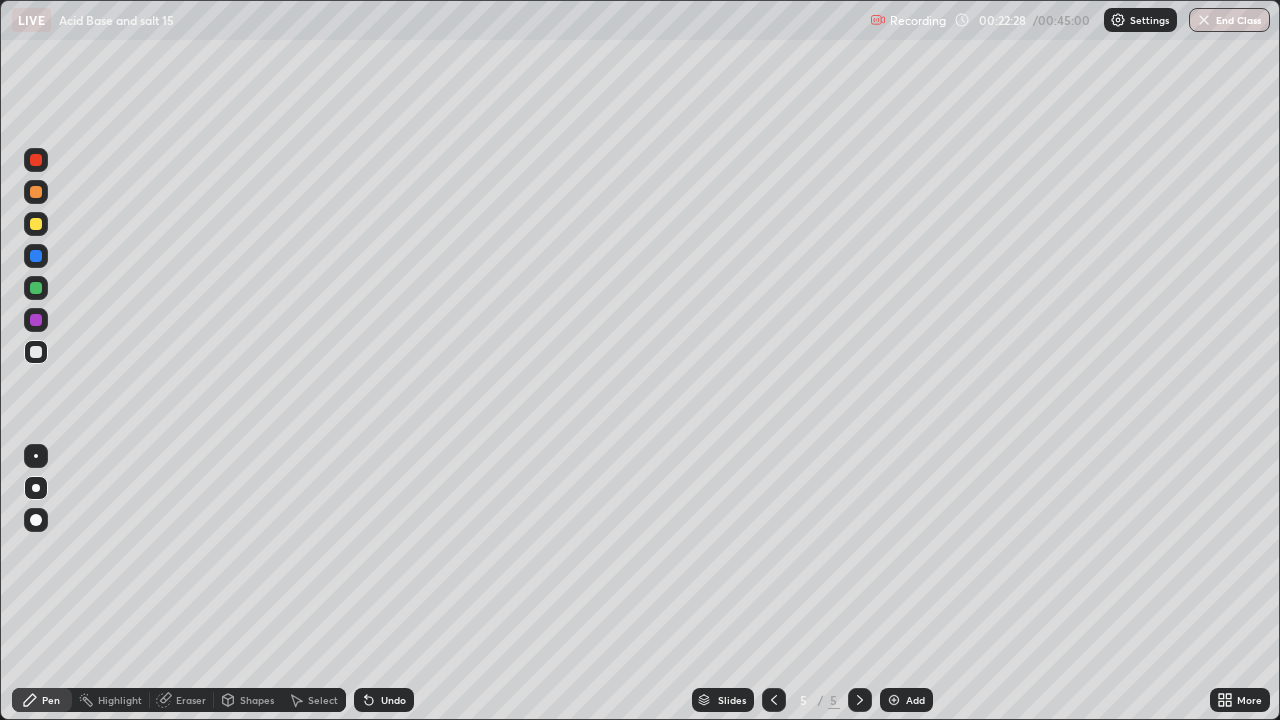 click on "Undo" at bounding box center [393, 700] 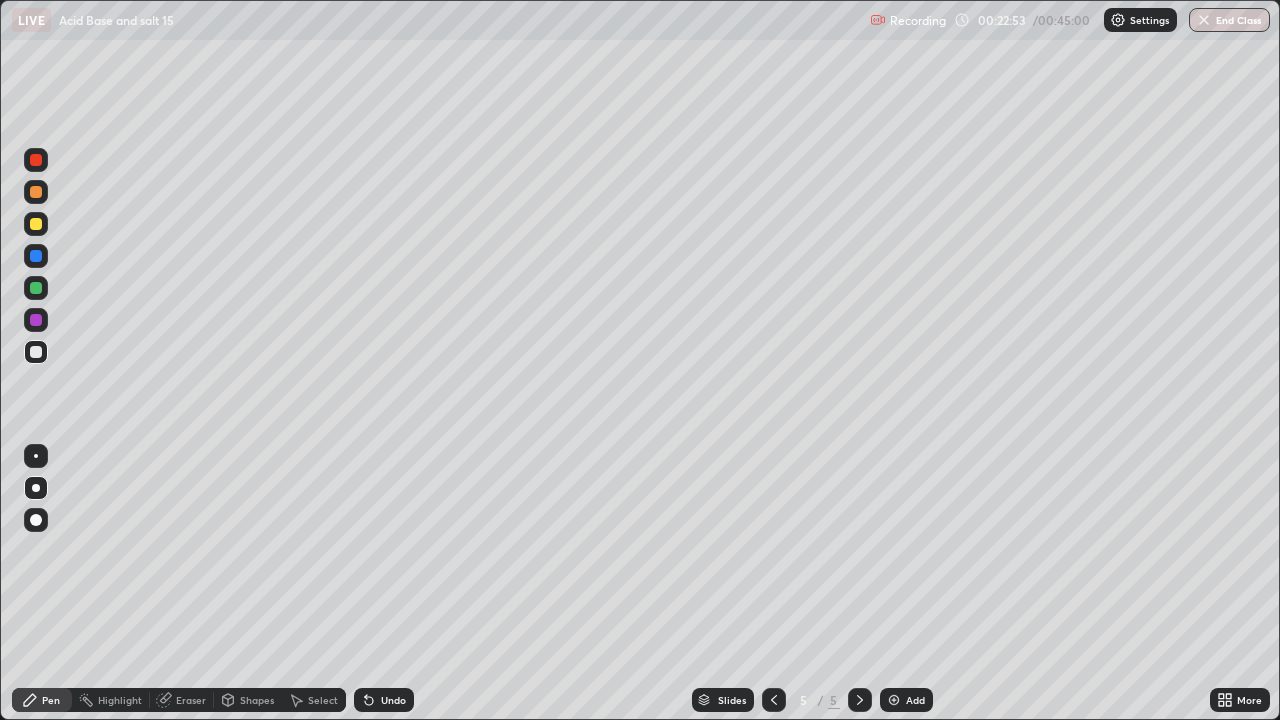 click at bounding box center [36, 288] 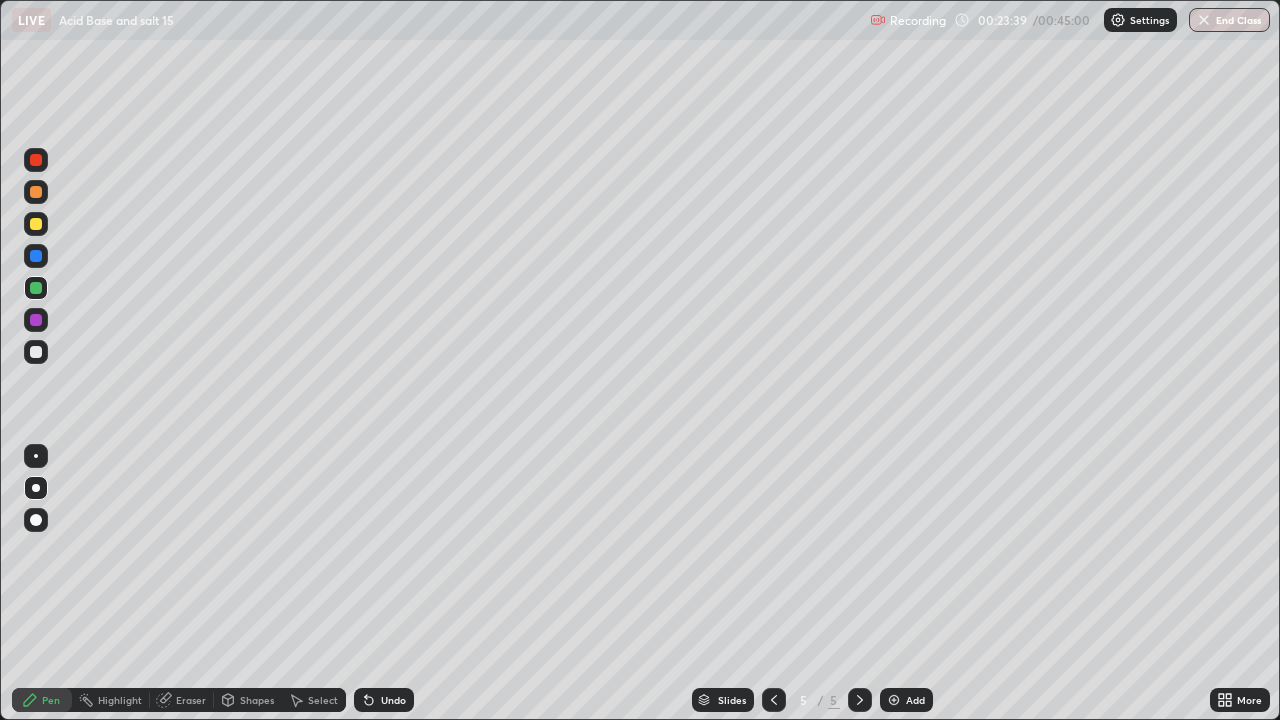 click on "Undo" at bounding box center (393, 700) 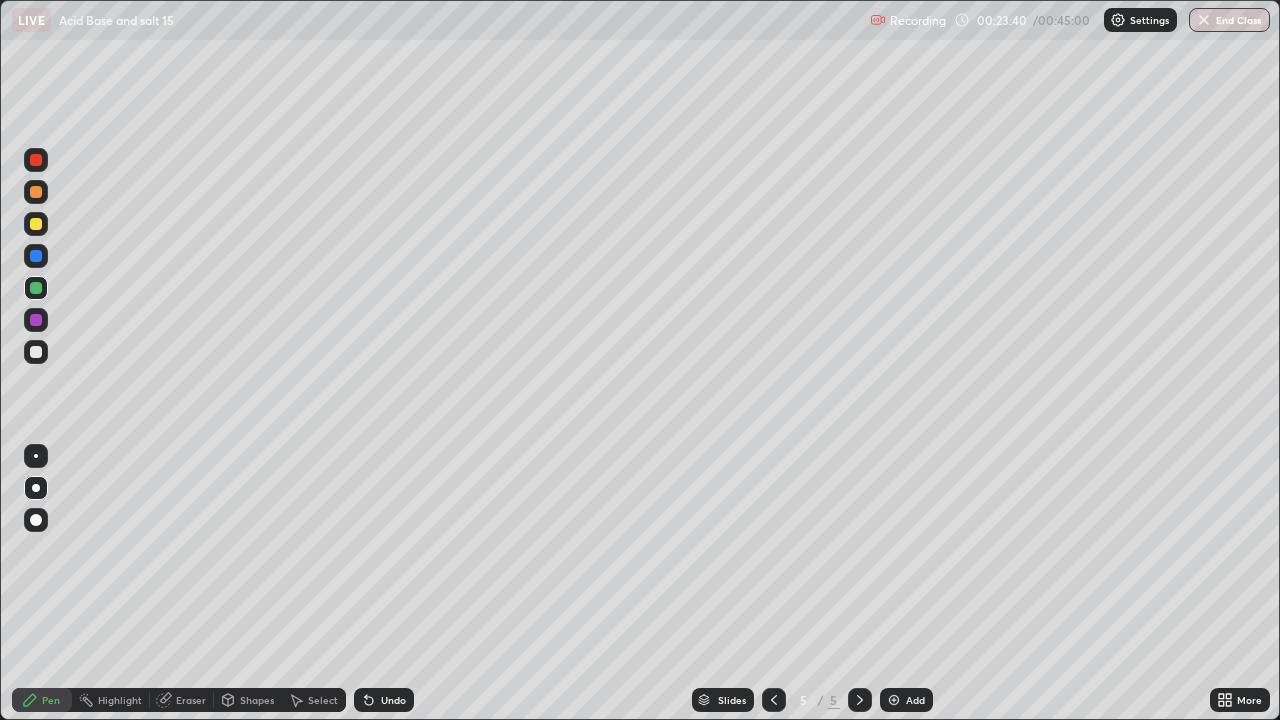 click at bounding box center (36, 352) 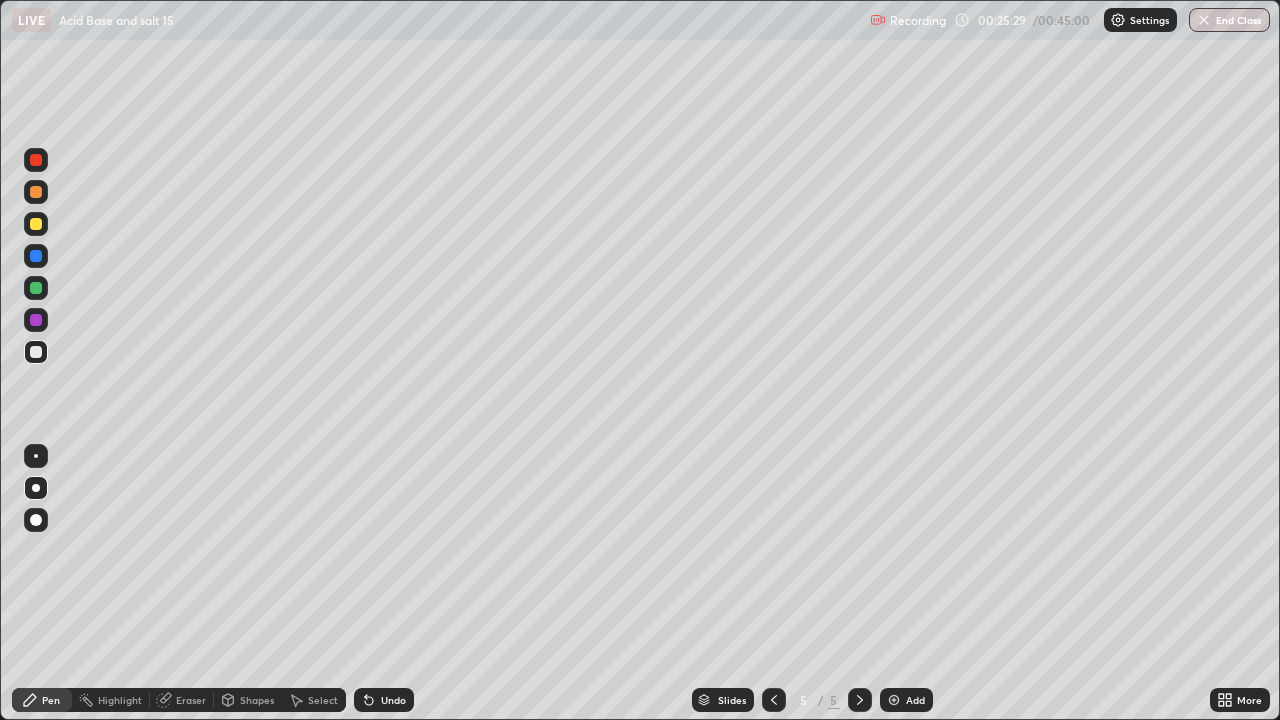 click 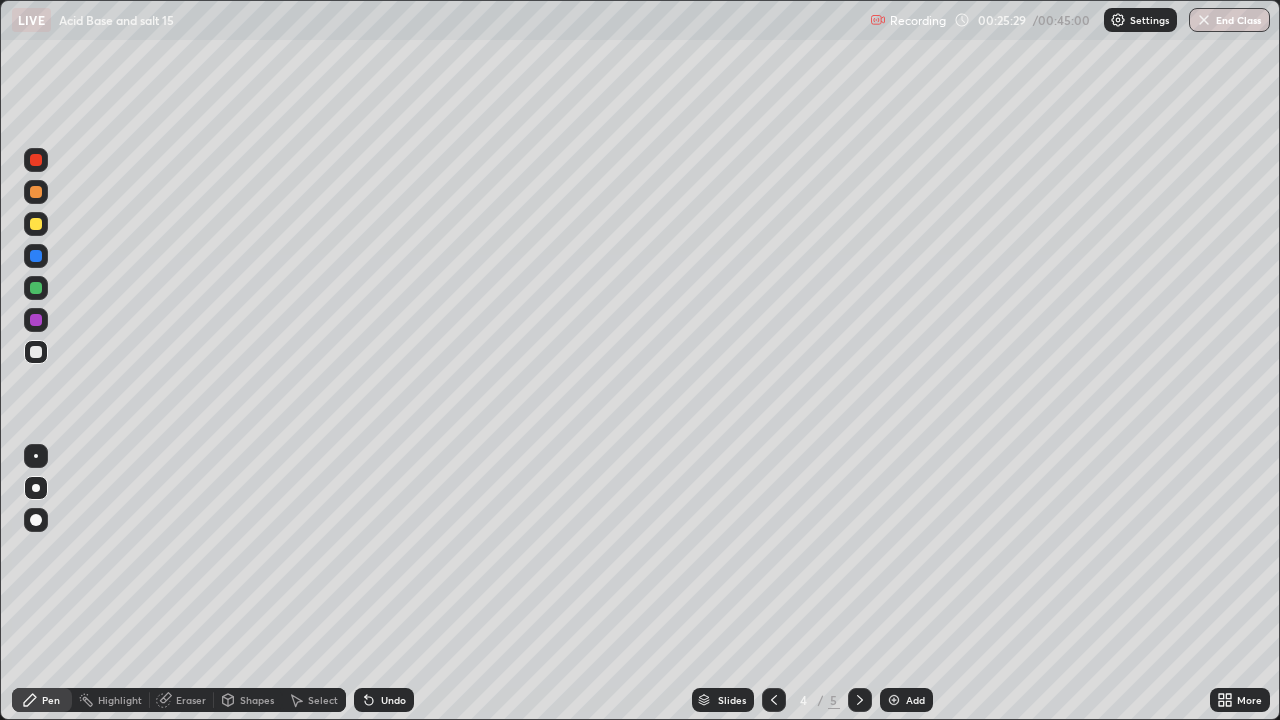 click 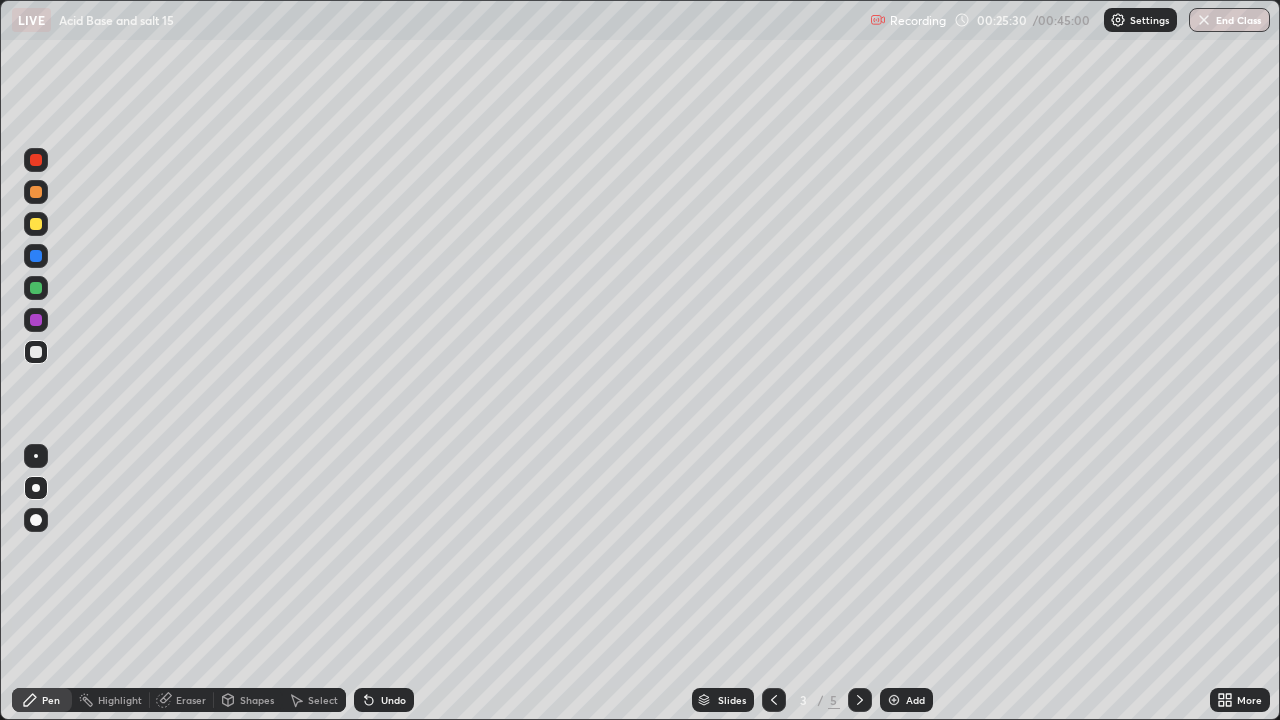 click 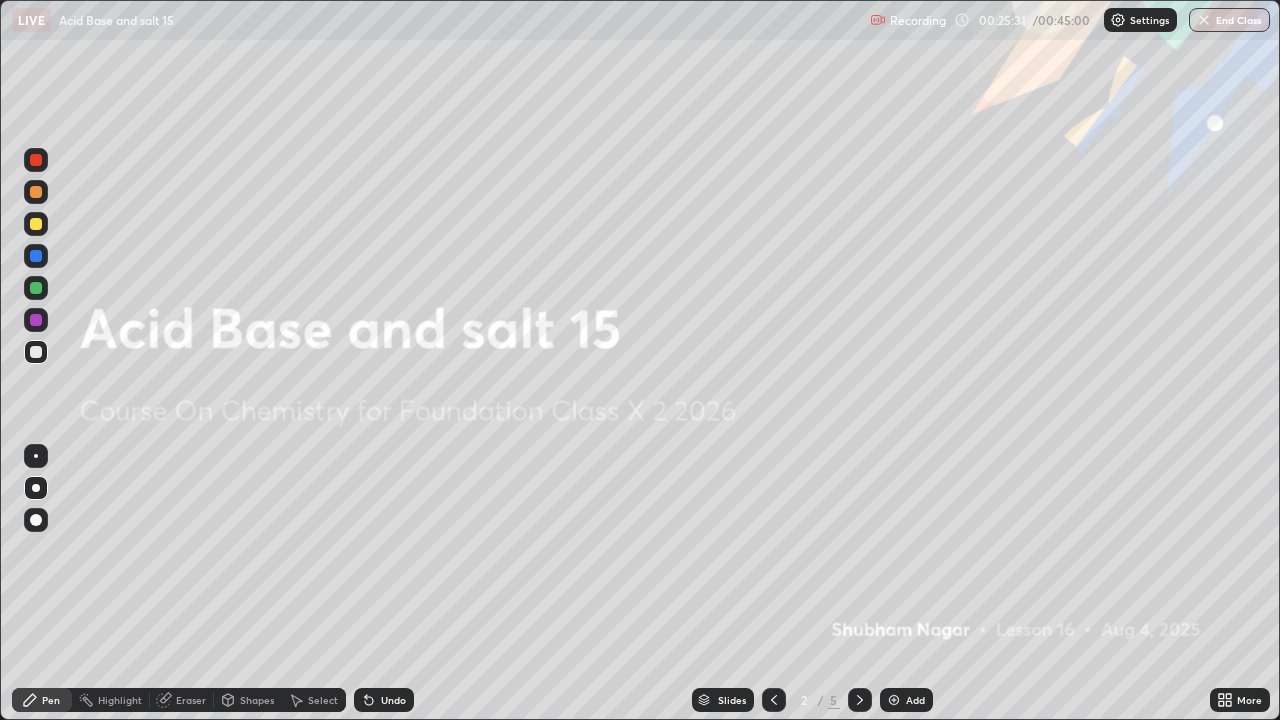 click 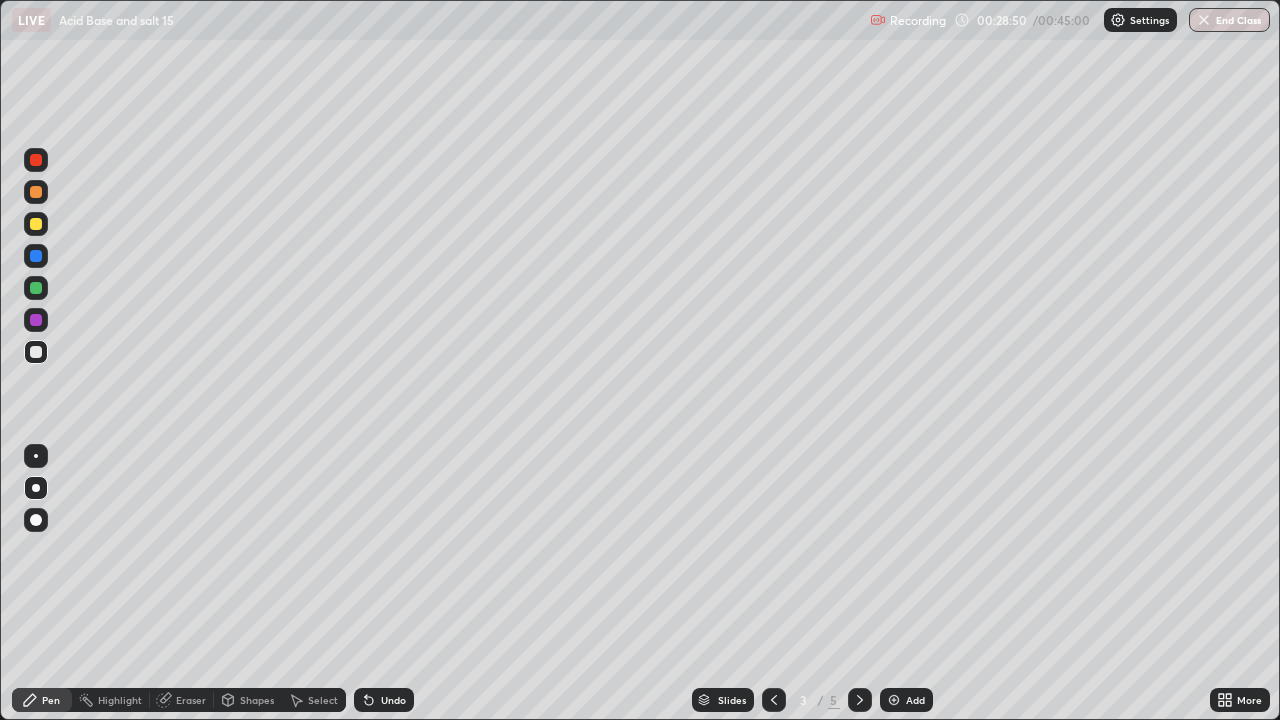 click at bounding box center (860, 700) 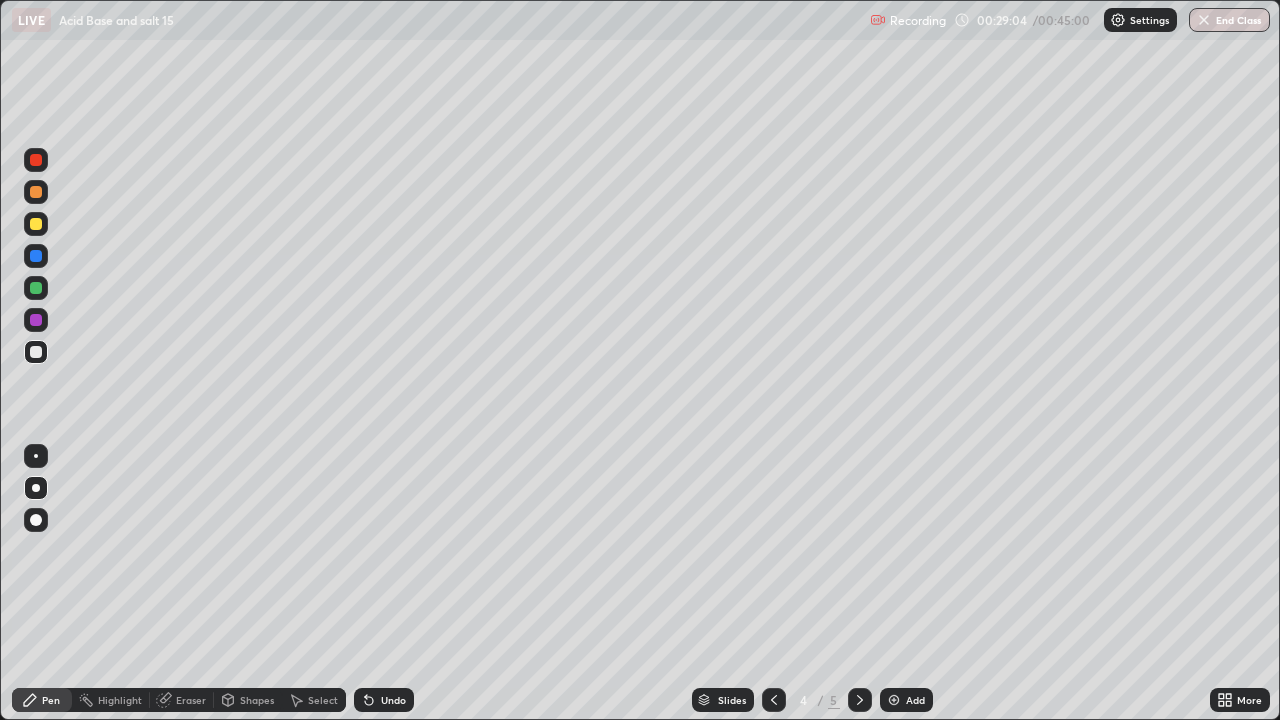 click on "Select" at bounding box center [314, 700] 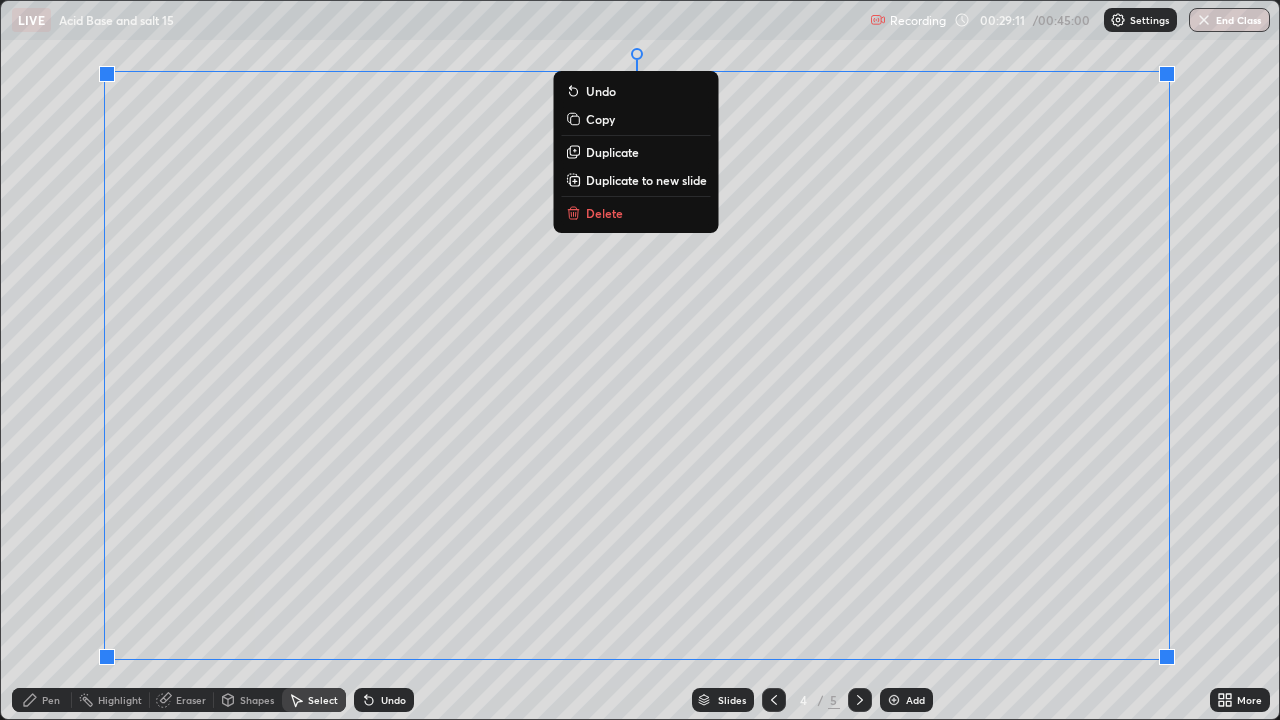click on "Slides 4 / 5 Add" at bounding box center (812, 700) 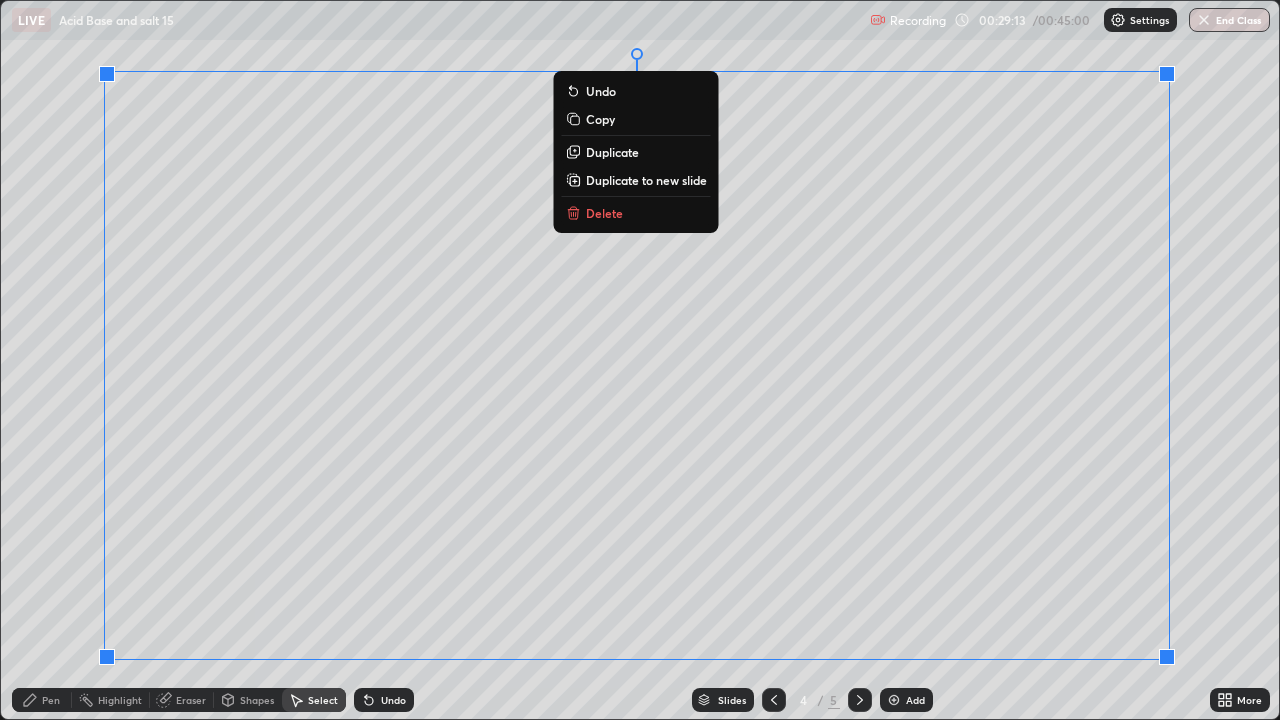 click on "Slides 4 / 5 Add" at bounding box center [812, 700] 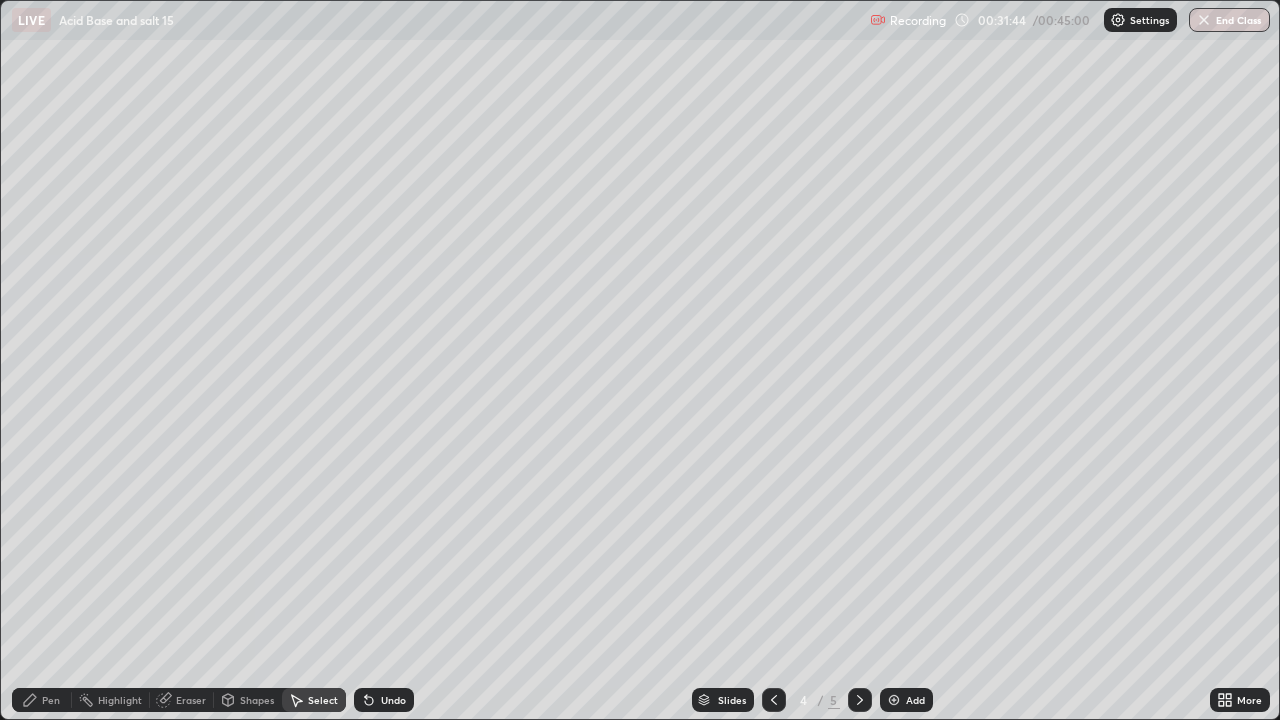 click on "Undo" at bounding box center [0, 0] 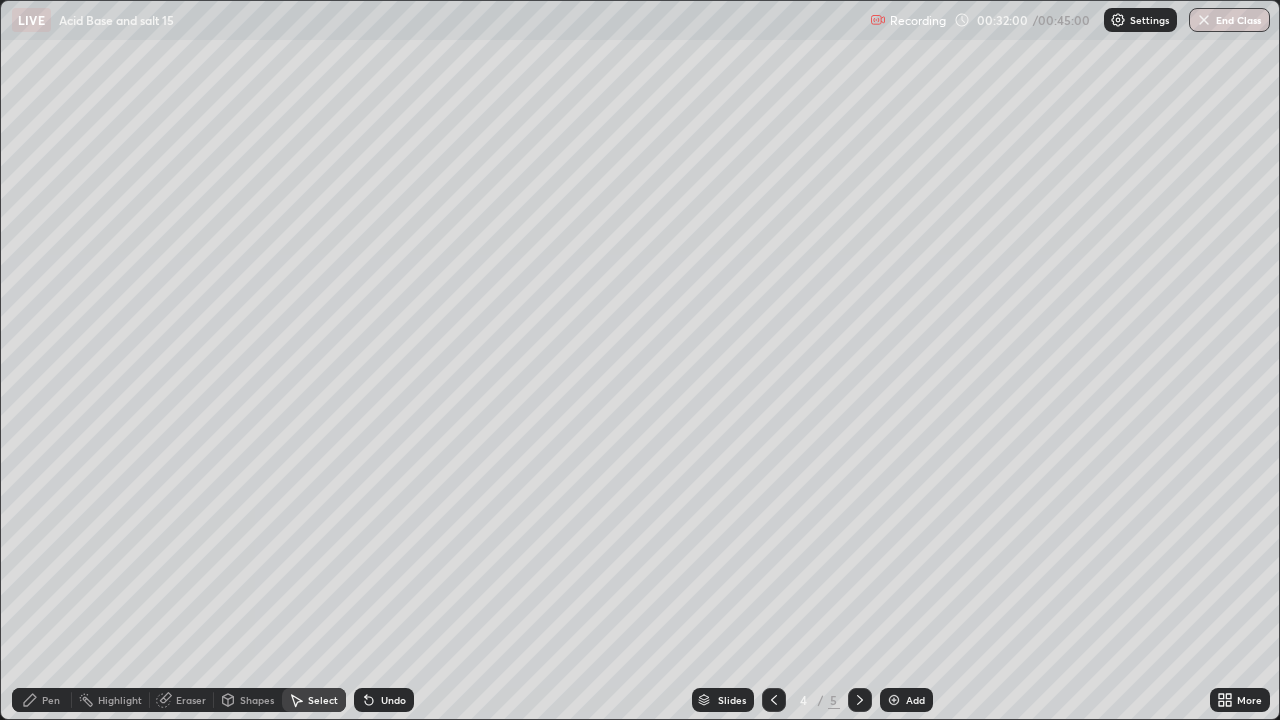 click on "Slides 4 / 5 Add" at bounding box center (812, 700) 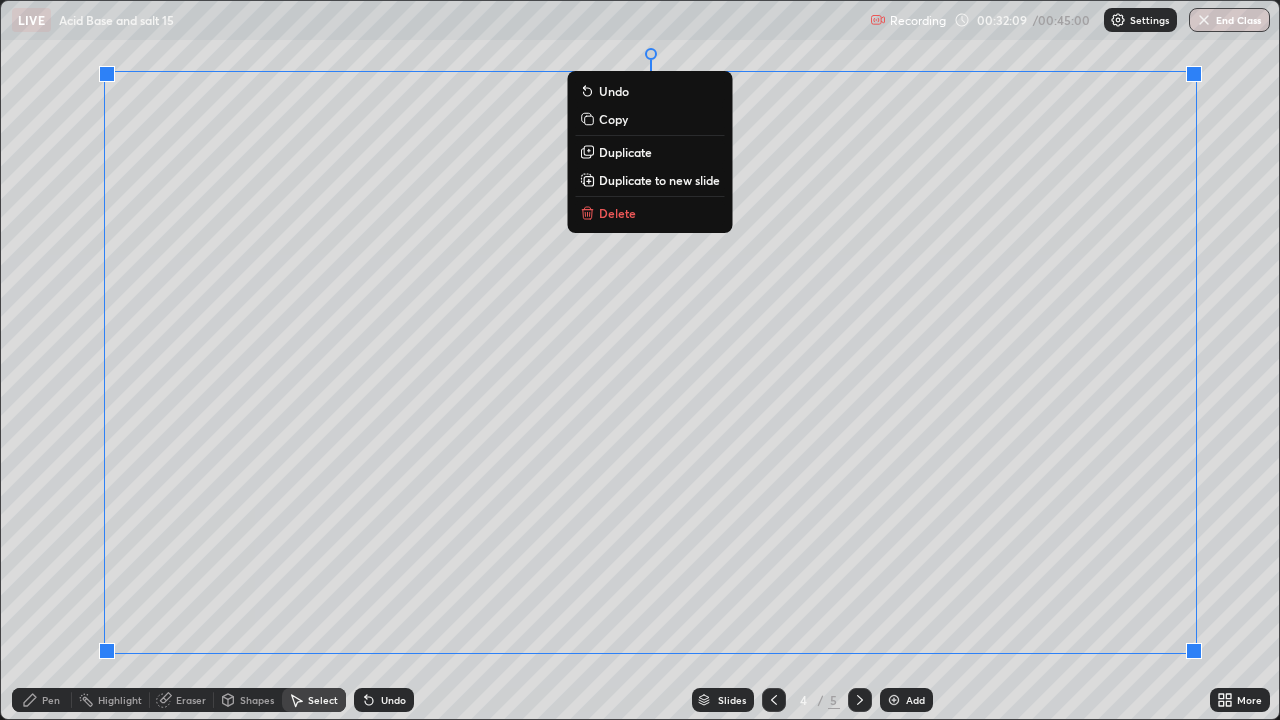 click on "Slides 4 / 5 Add" at bounding box center [812, 700] 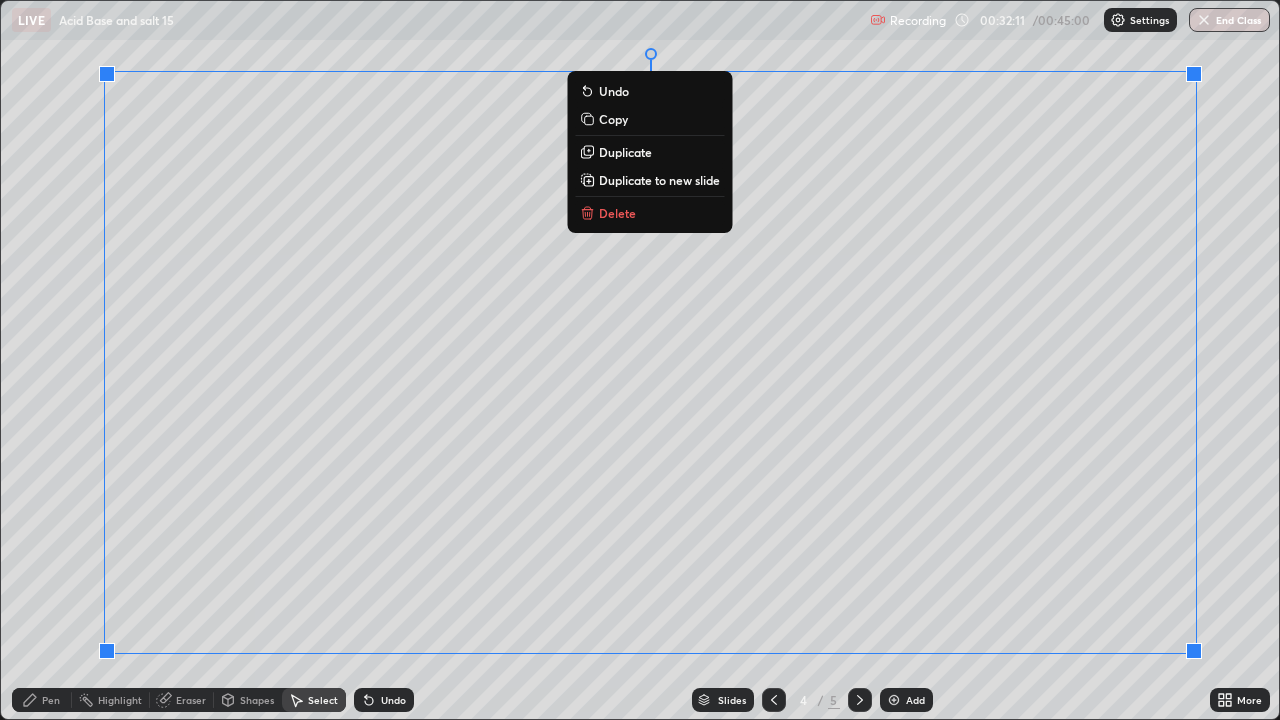 click on "0 ° Undo Copy Duplicate Duplicate to new slide Delete" at bounding box center [640, 360] 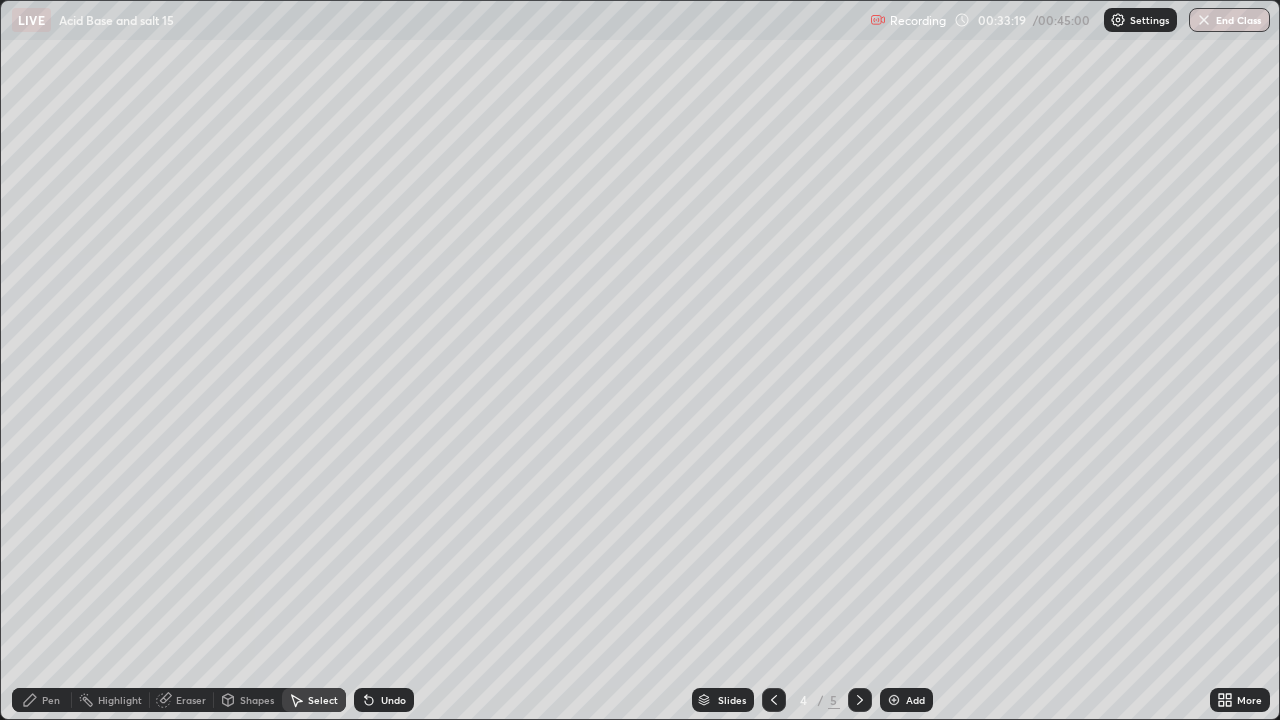 click 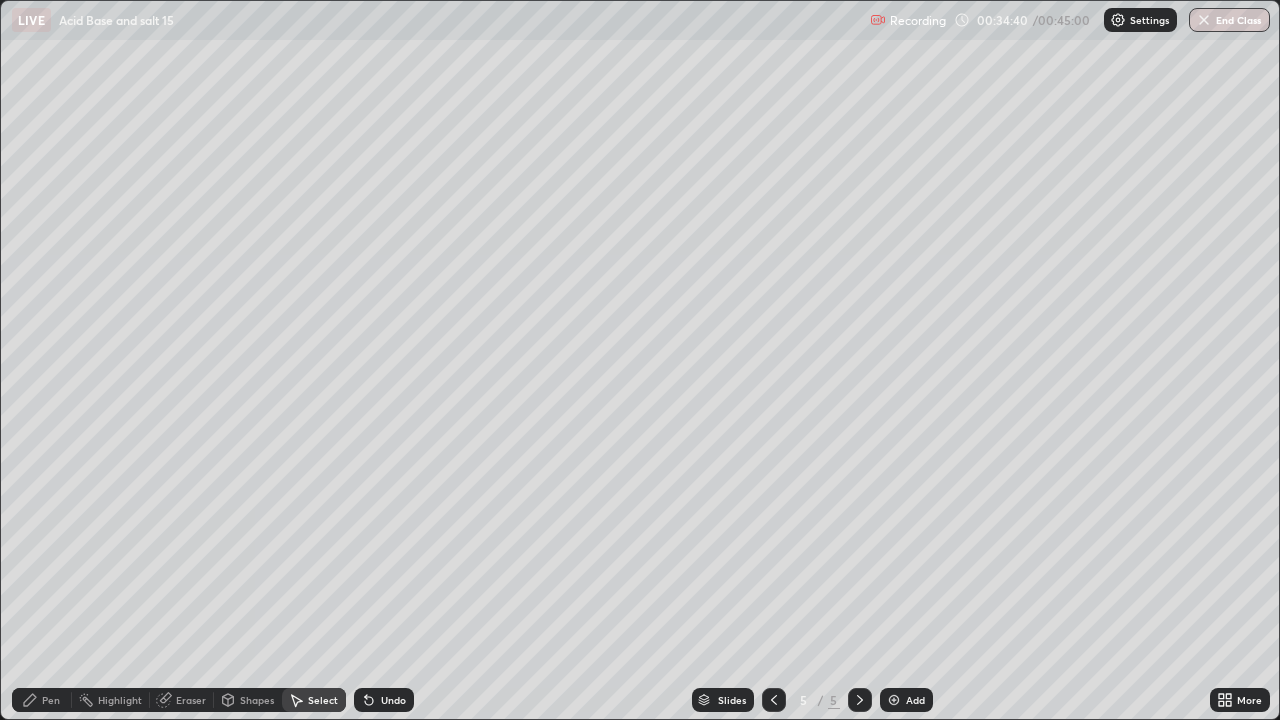 click on "Slides 5 / 5 Add" at bounding box center [812, 700] 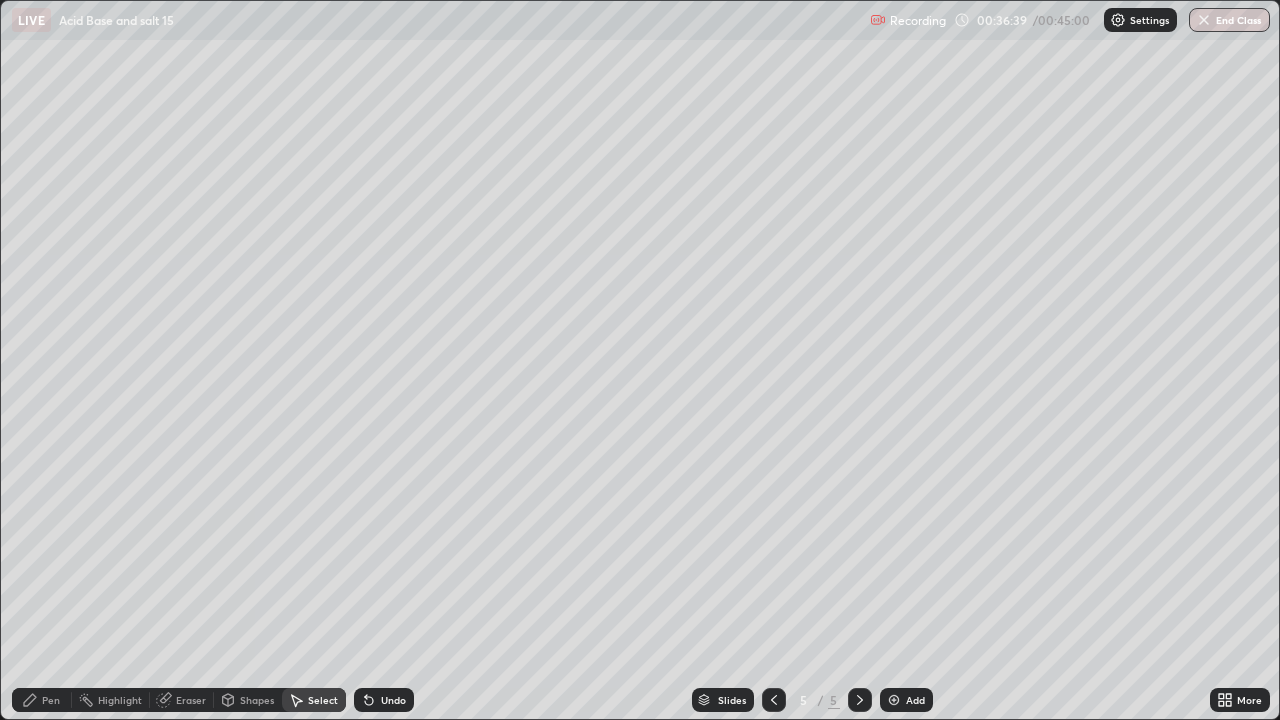 click on "End Class" at bounding box center (1229, 20) 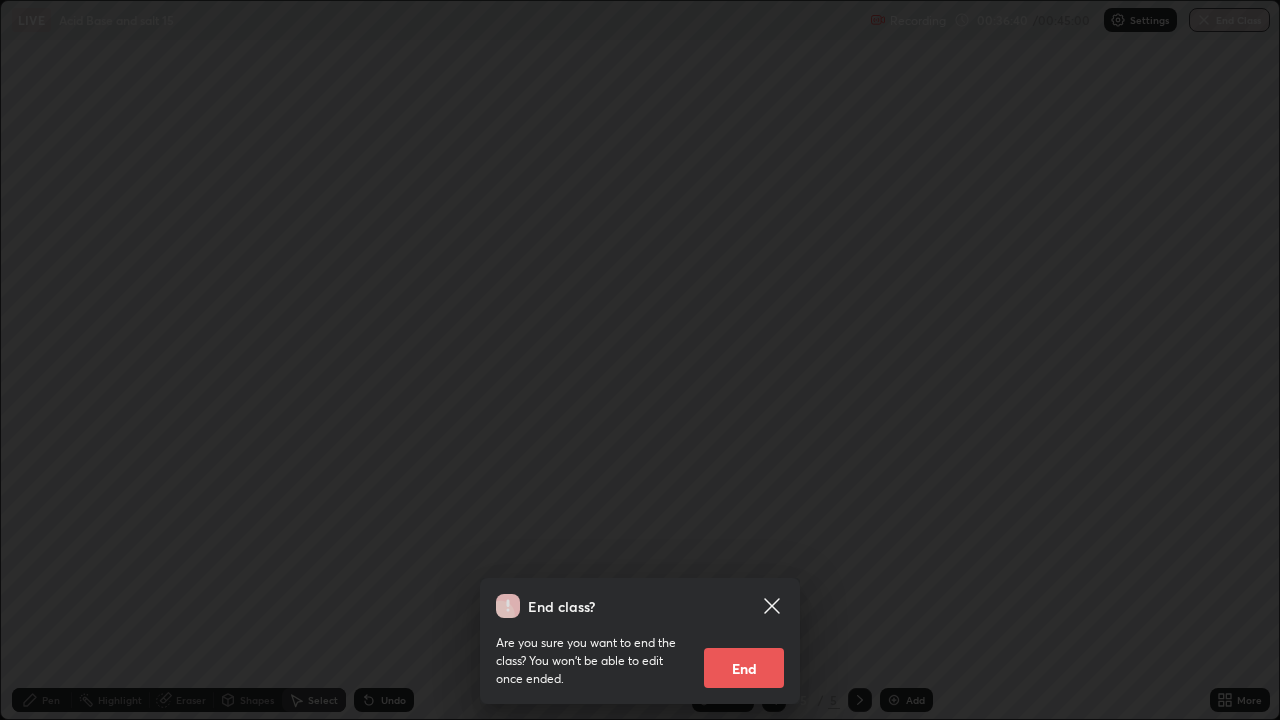 click on "End" at bounding box center (744, 668) 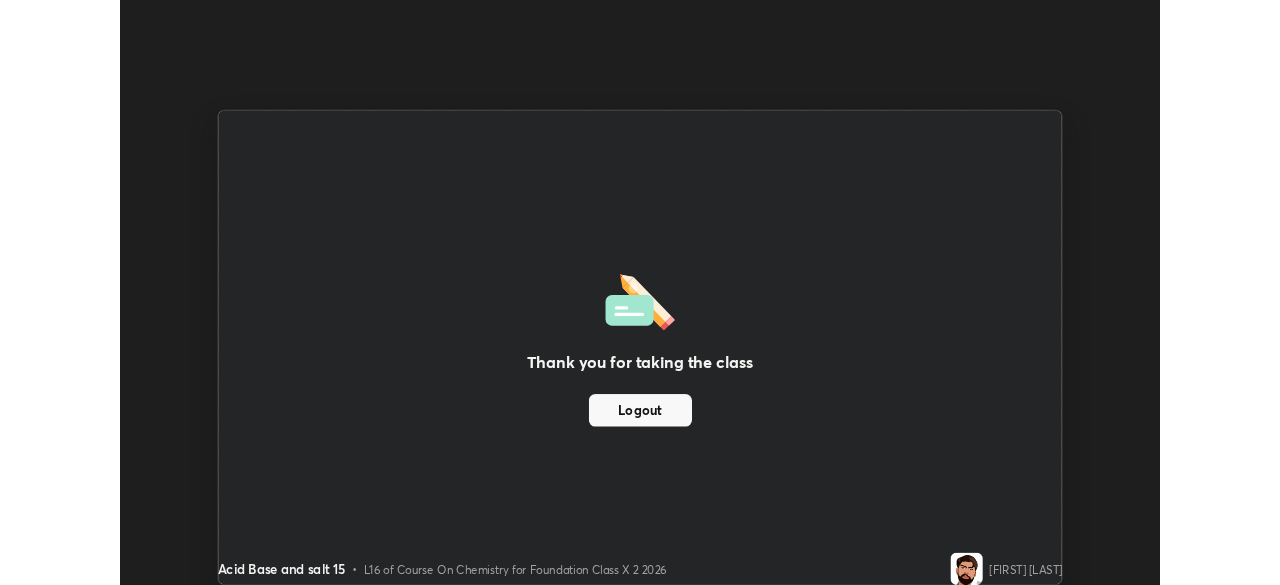 scroll, scrollTop: 585, scrollLeft: 1280, axis: both 